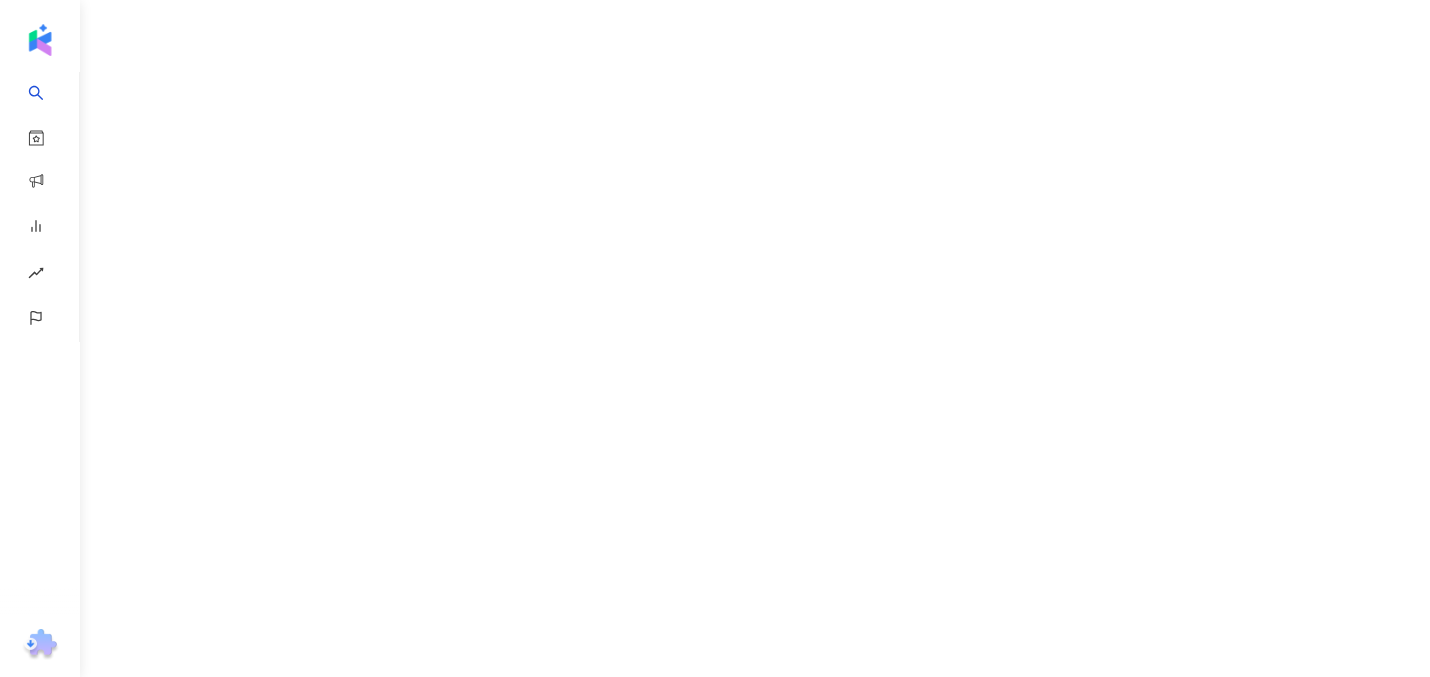 scroll, scrollTop: 0, scrollLeft: 0, axis: both 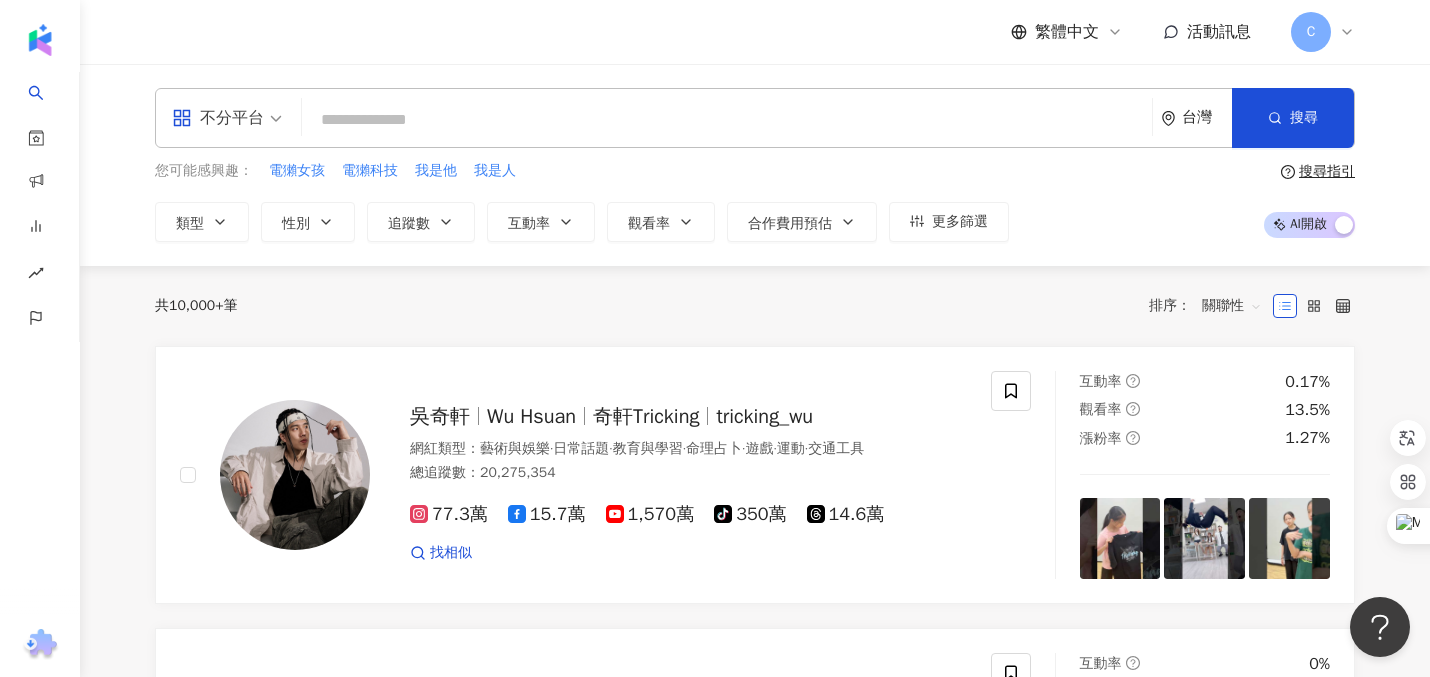 click at bounding box center [727, 120] 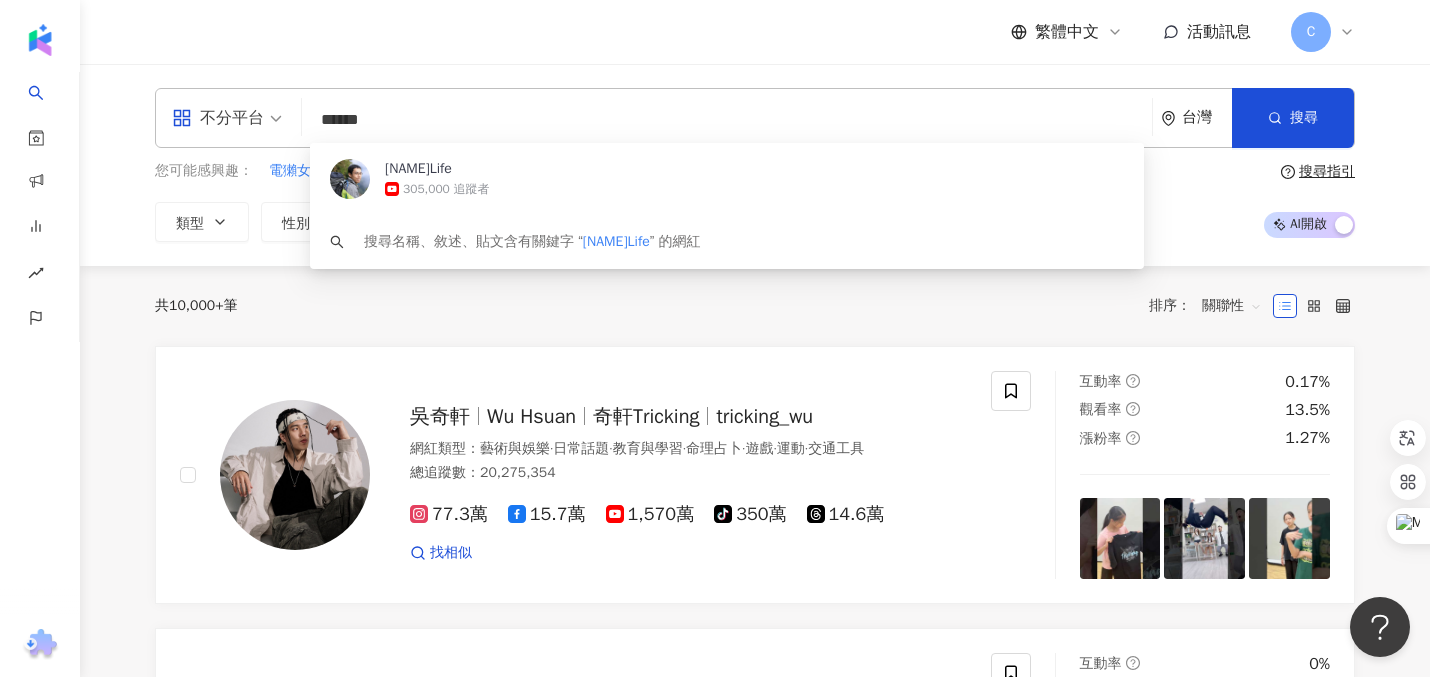 drag, startPoint x: 348, startPoint y: 123, endPoint x: 429, endPoint y: 123, distance: 81 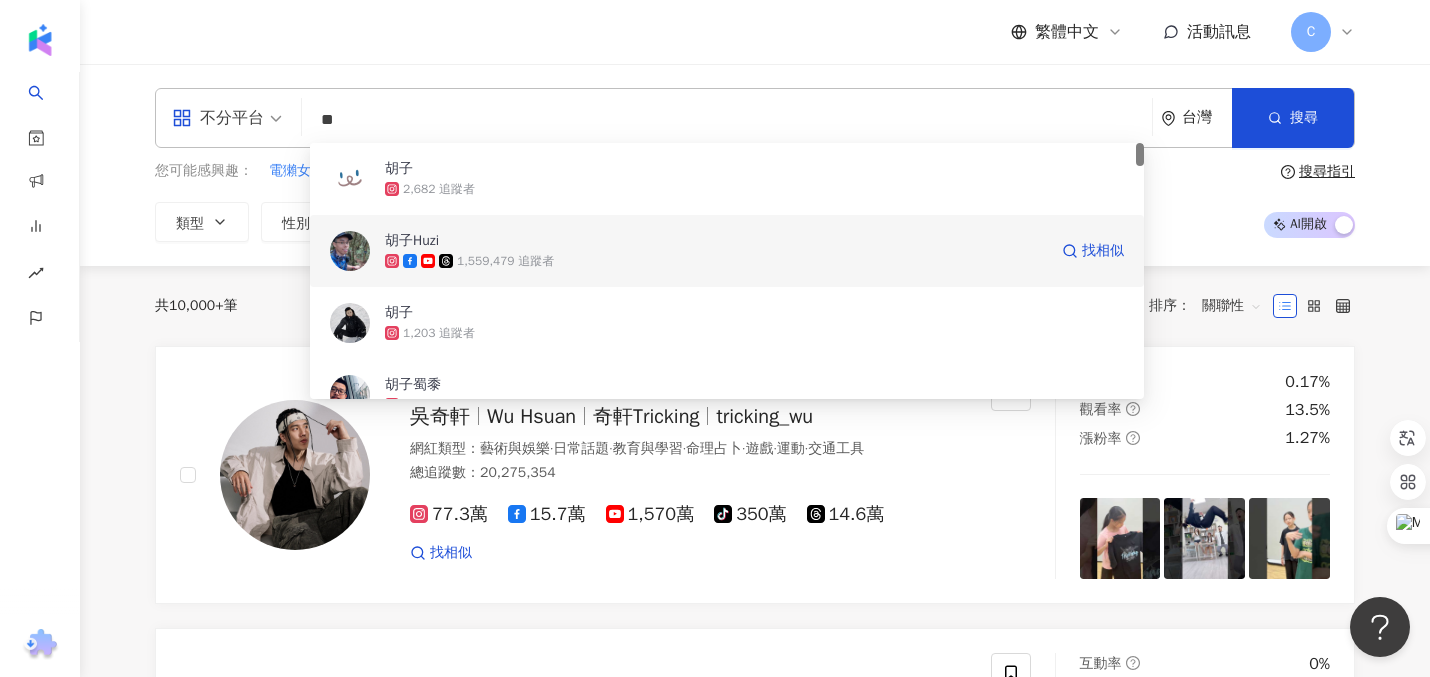 click on "胡子Huzi" at bounding box center (716, 241) 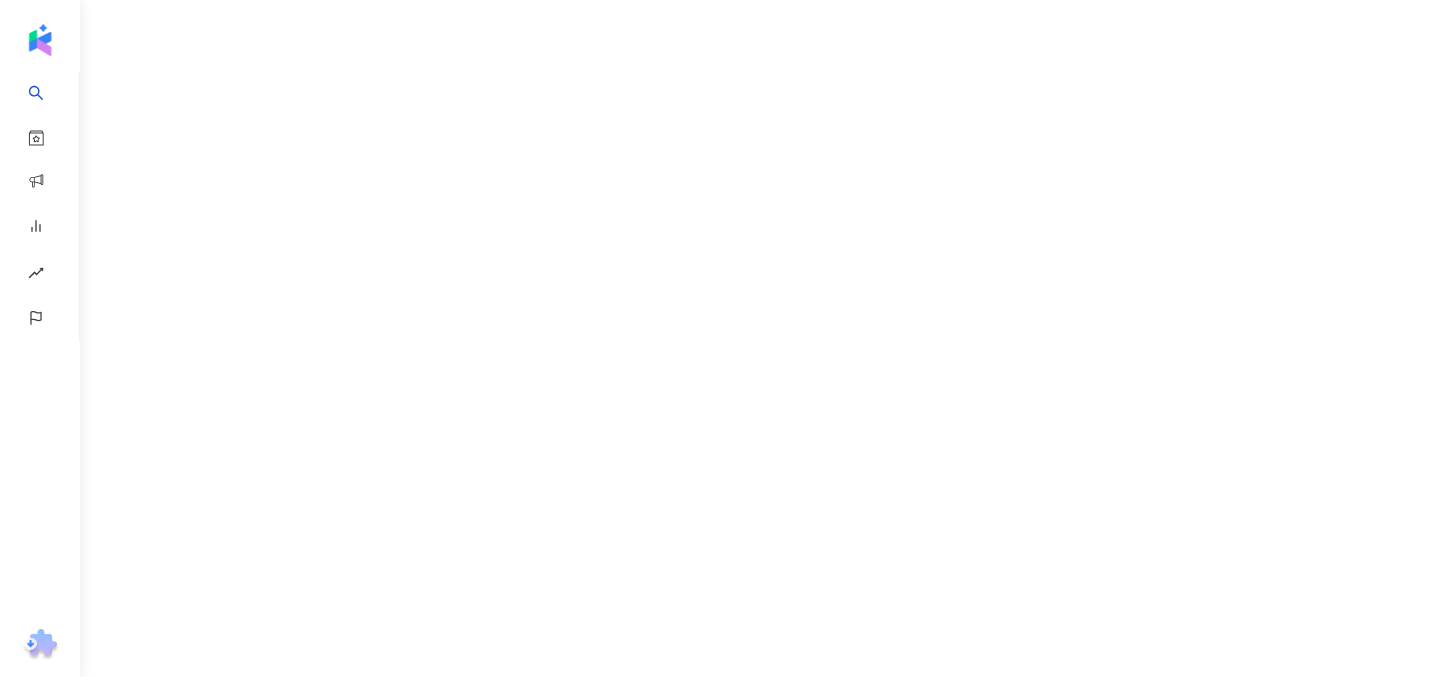 scroll, scrollTop: 0, scrollLeft: 0, axis: both 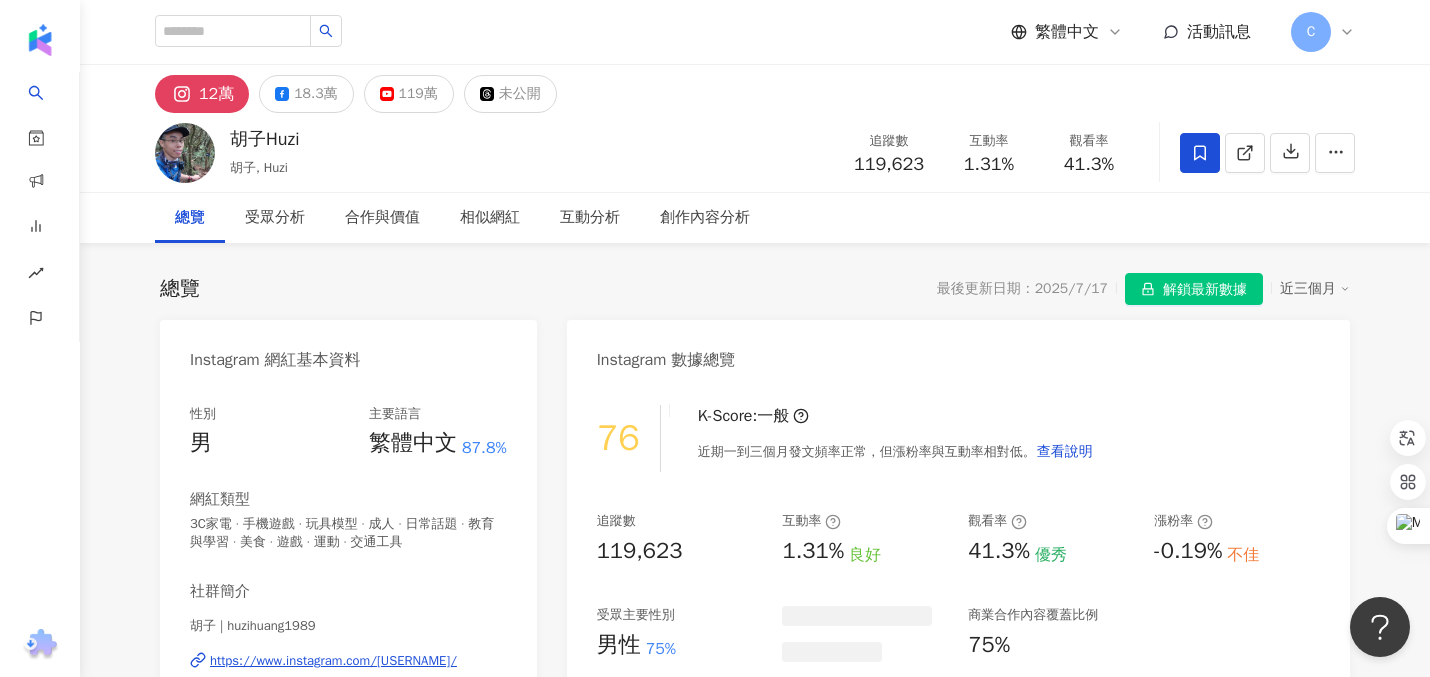 click on "解鎖最新數據" at bounding box center (1205, 290) 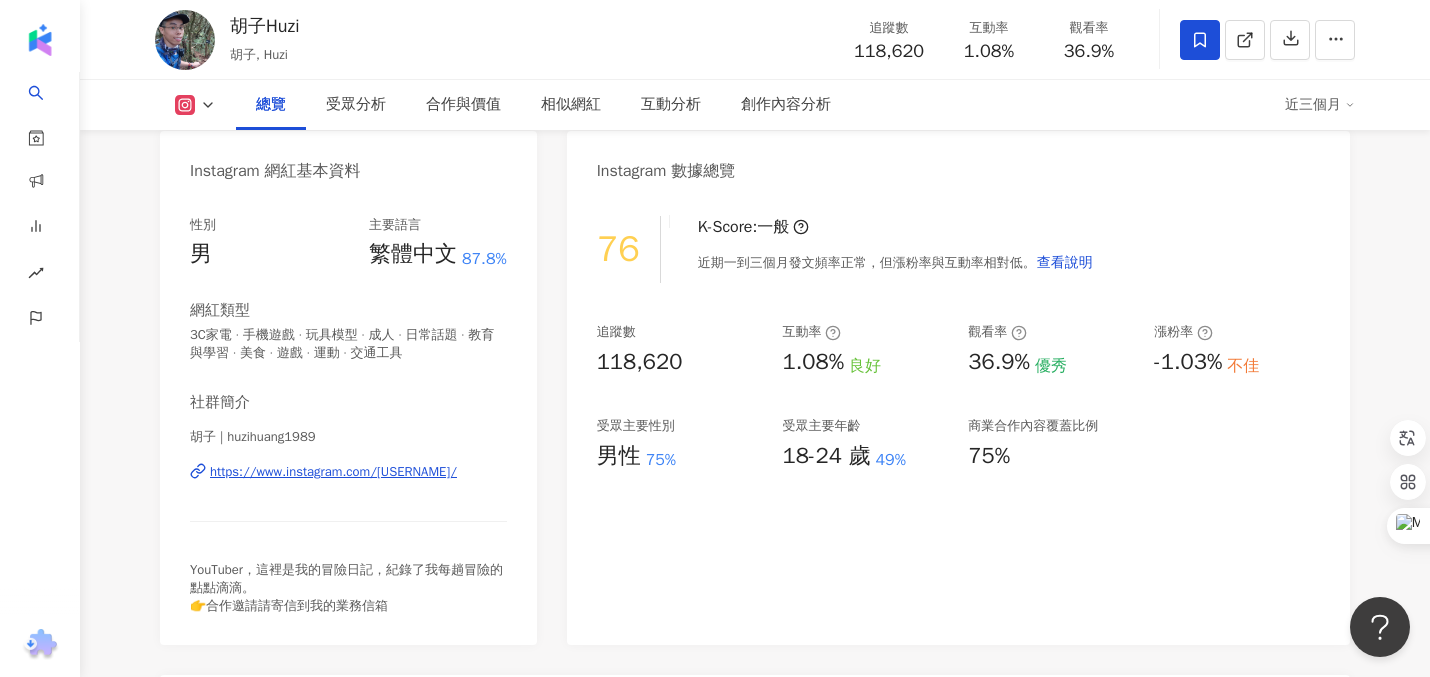 scroll, scrollTop: 210, scrollLeft: 0, axis: vertical 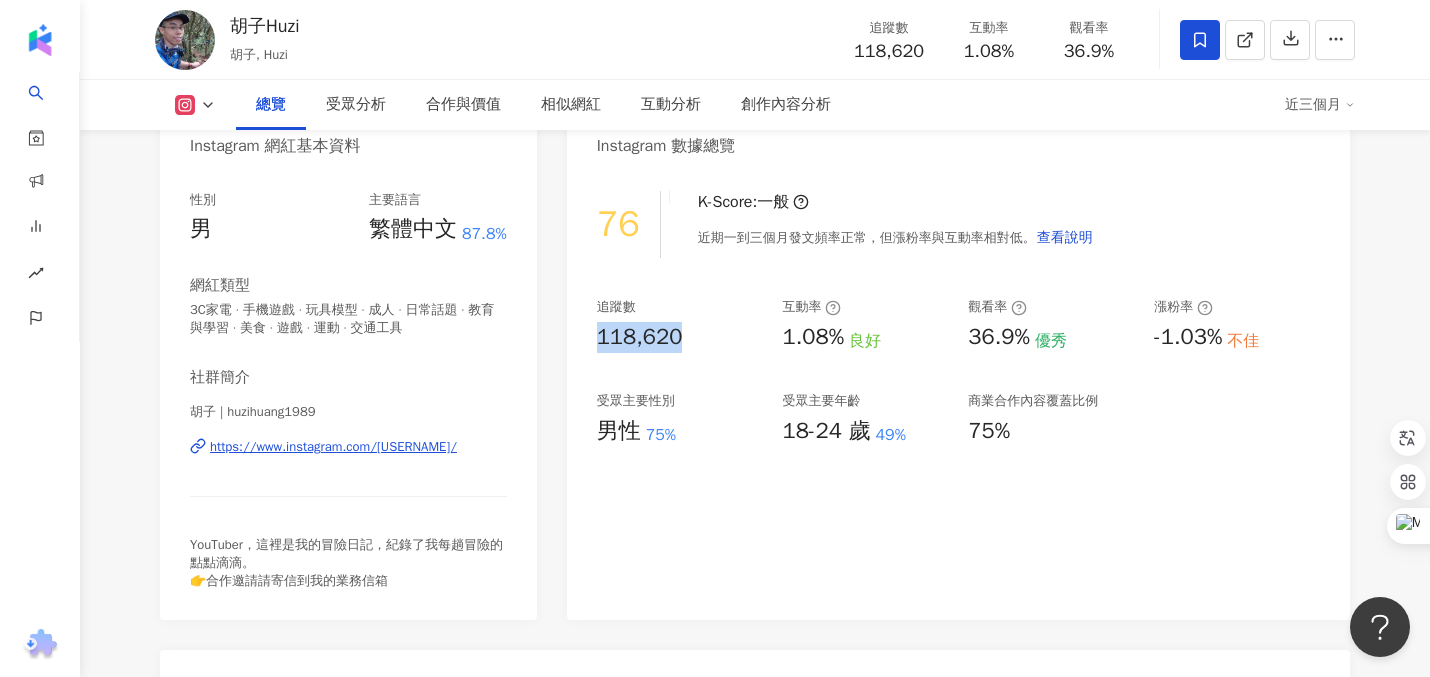 drag, startPoint x: 600, startPoint y: 339, endPoint x: 691, endPoint y: 339, distance: 91 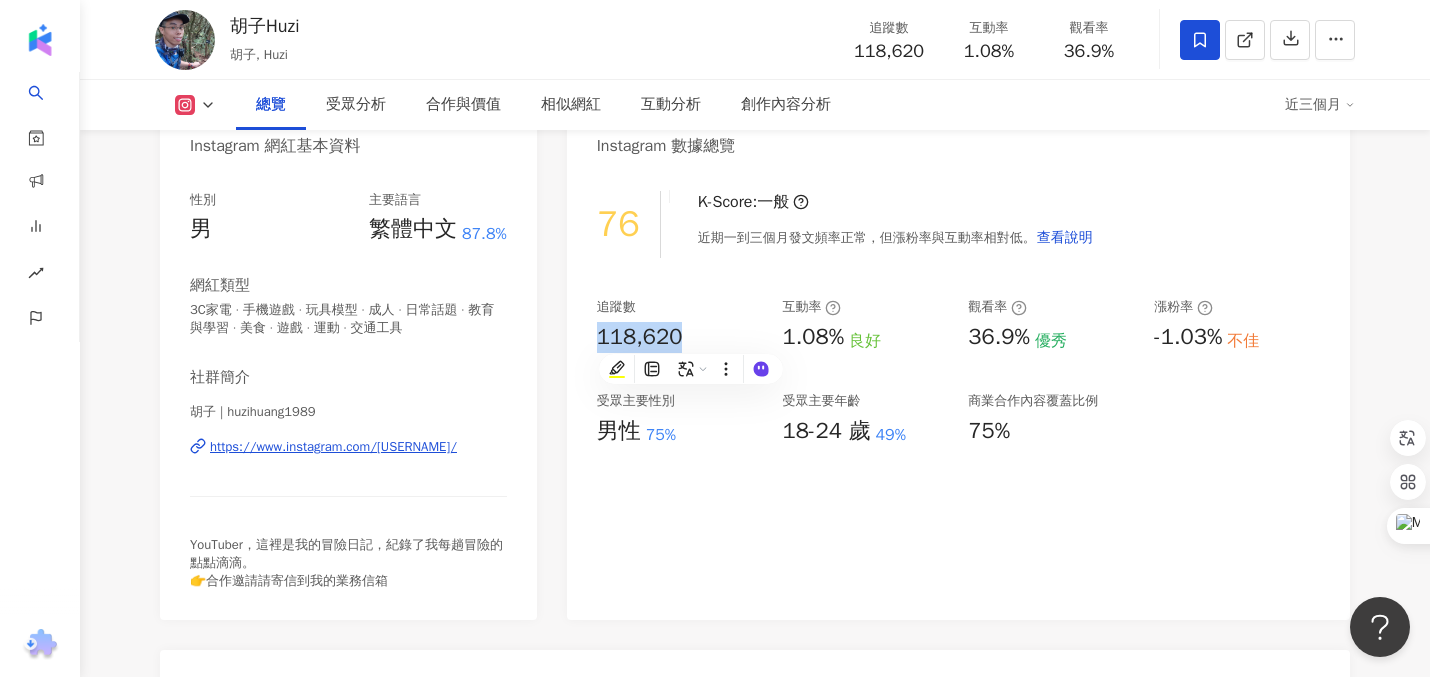 copy on "118,620" 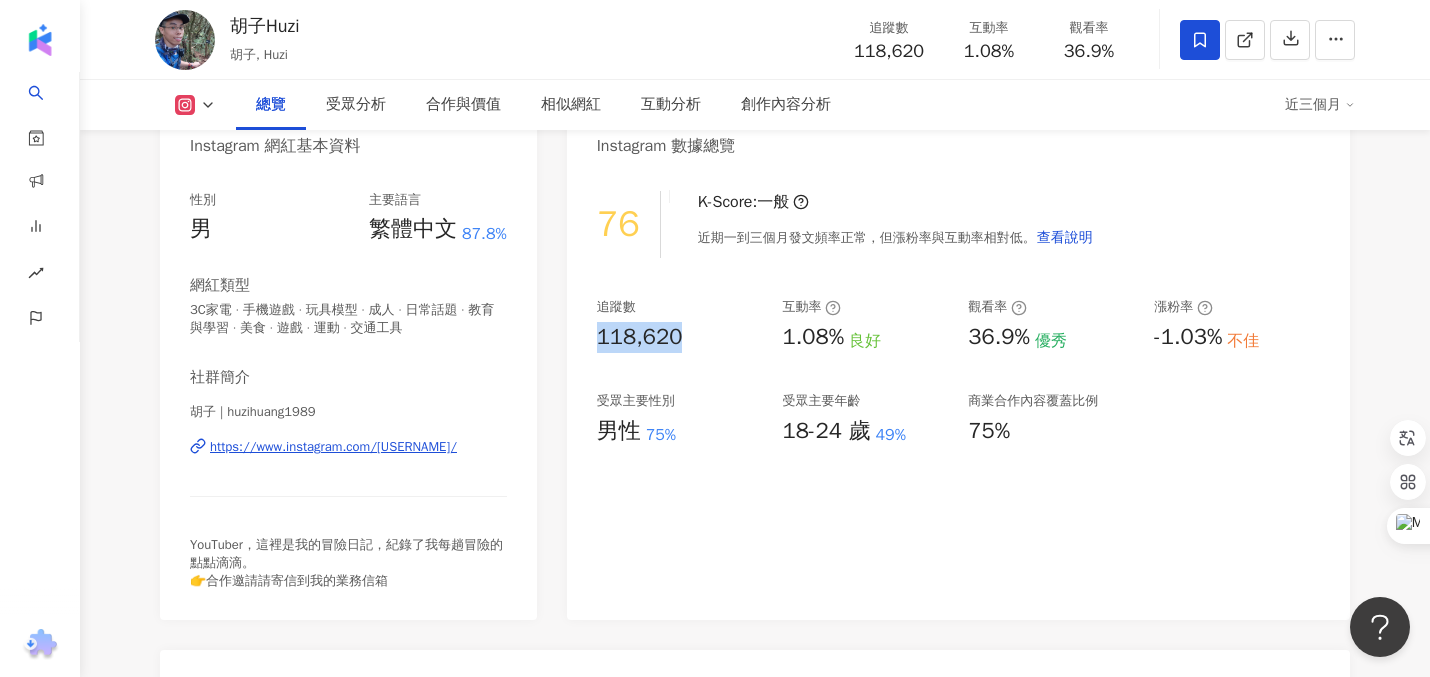 copy on "118,620" 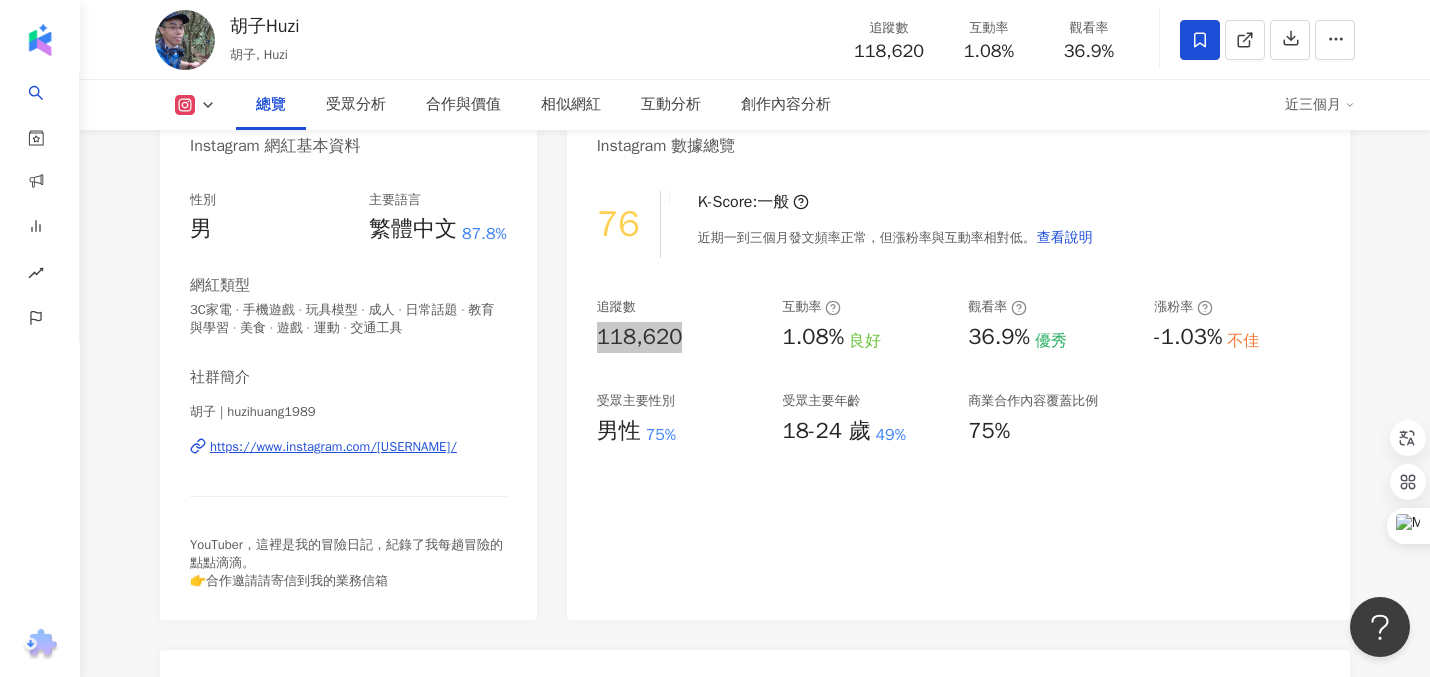 copy on "118,620" 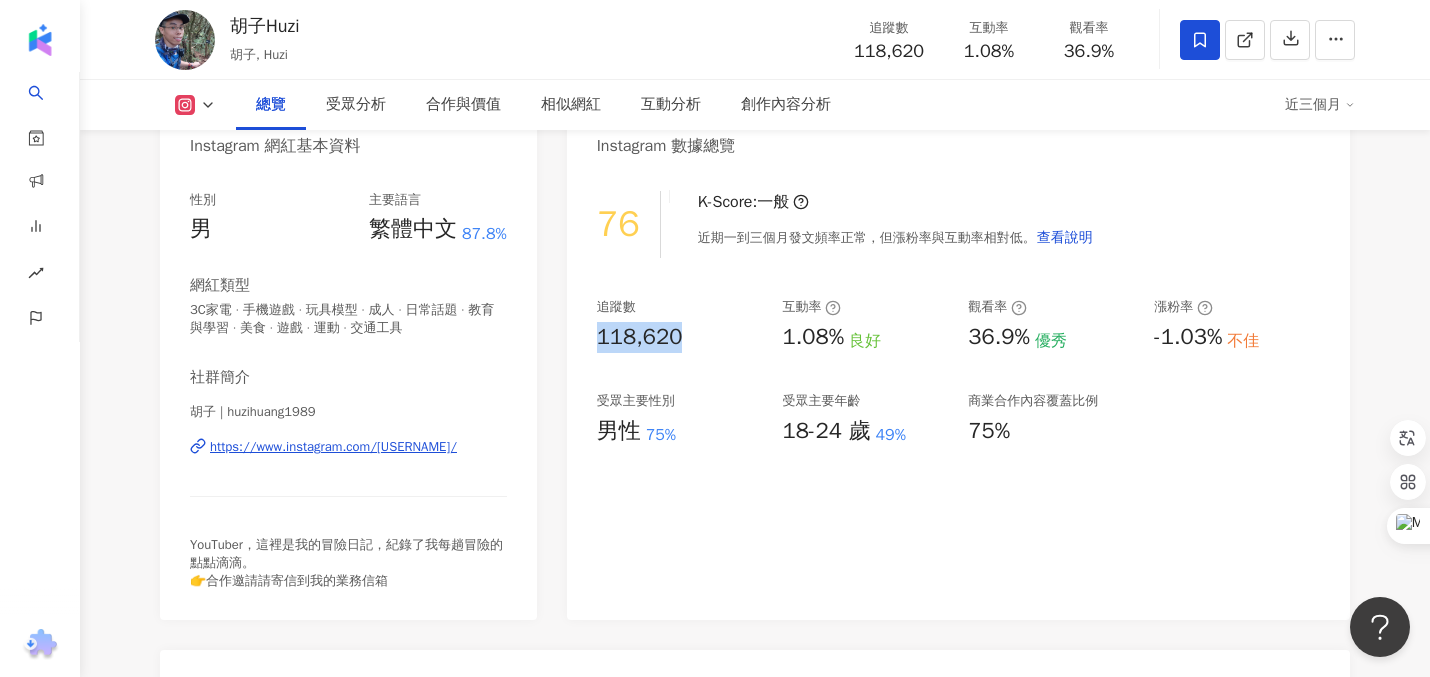 click on "https://www.instagram.com/[USERNAME]/" at bounding box center (333, 447) 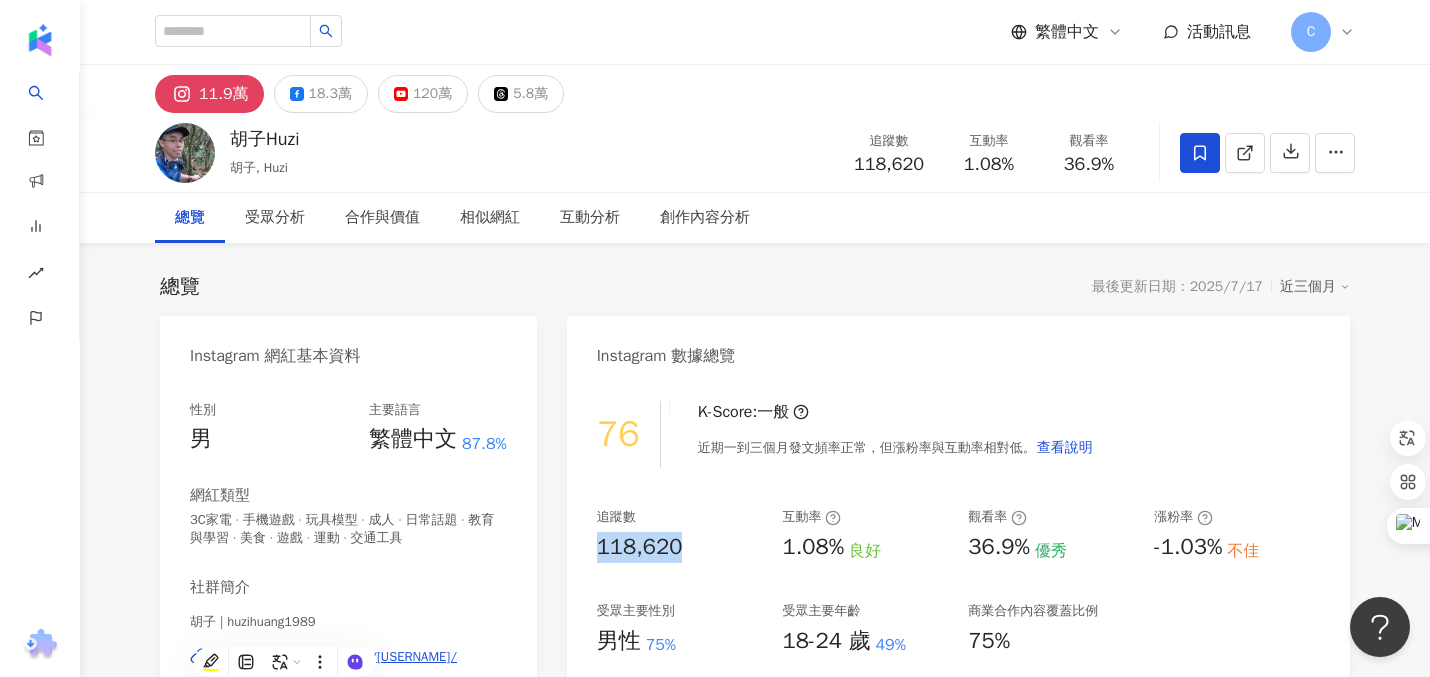 scroll, scrollTop: 153, scrollLeft: 0, axis: vertical 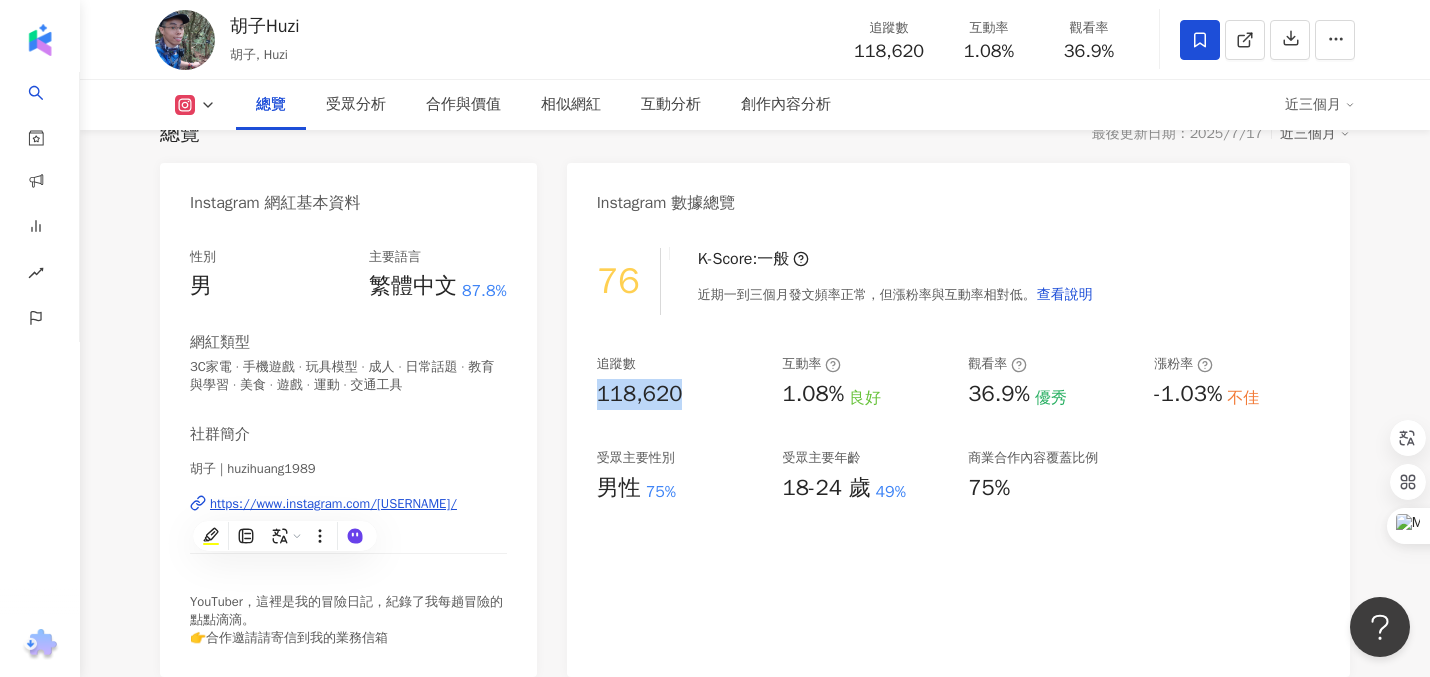 copy on "118,620" 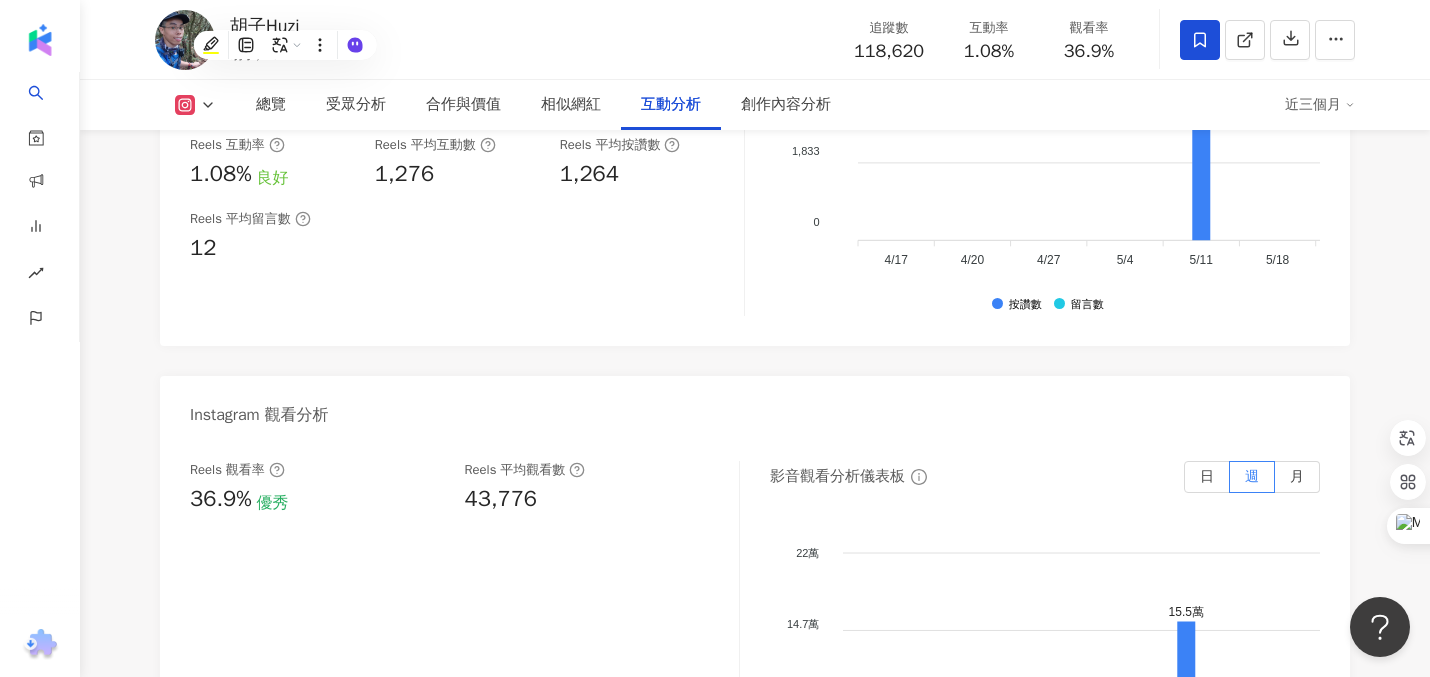 scroll, scrollTop: 4281, scrollLeft: 0, axis: vertical 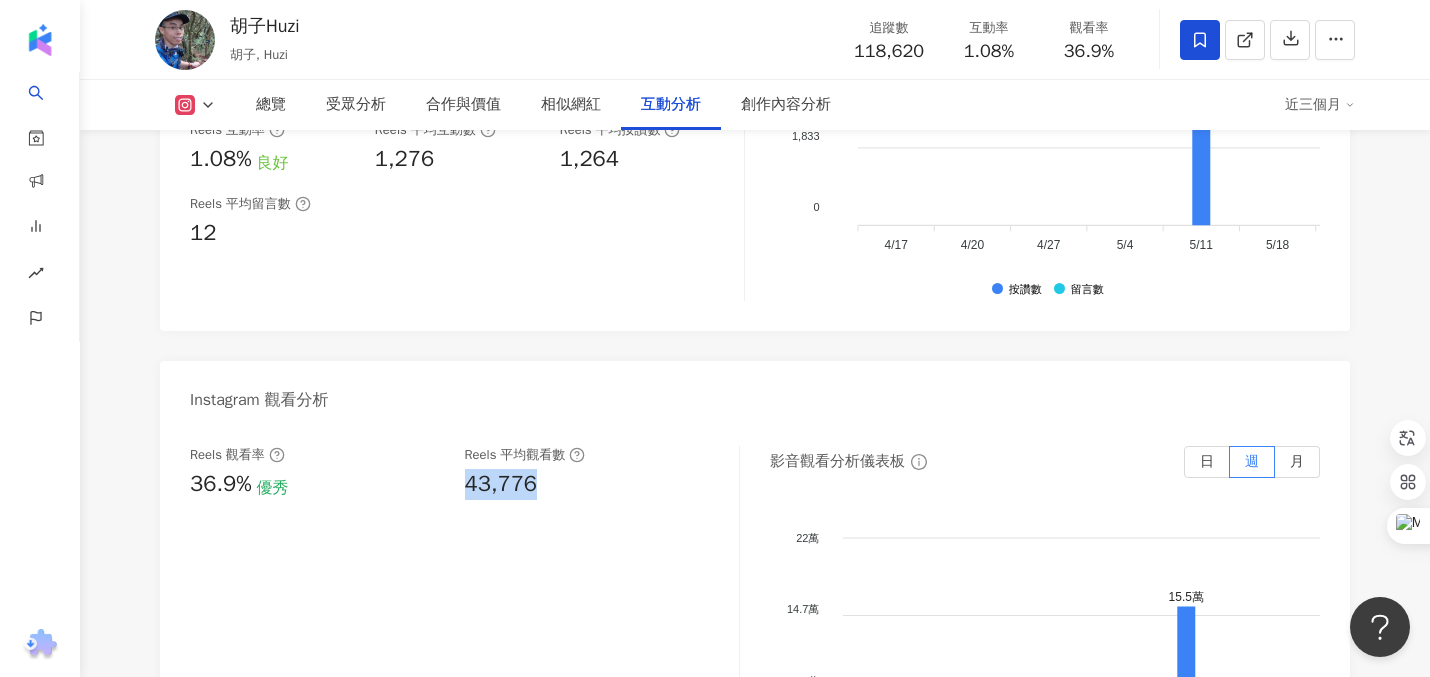 drag, startPoint x: 468, startPoint y: 483, endPoint x: 582, endPoint y: 484, distance: 114.00439 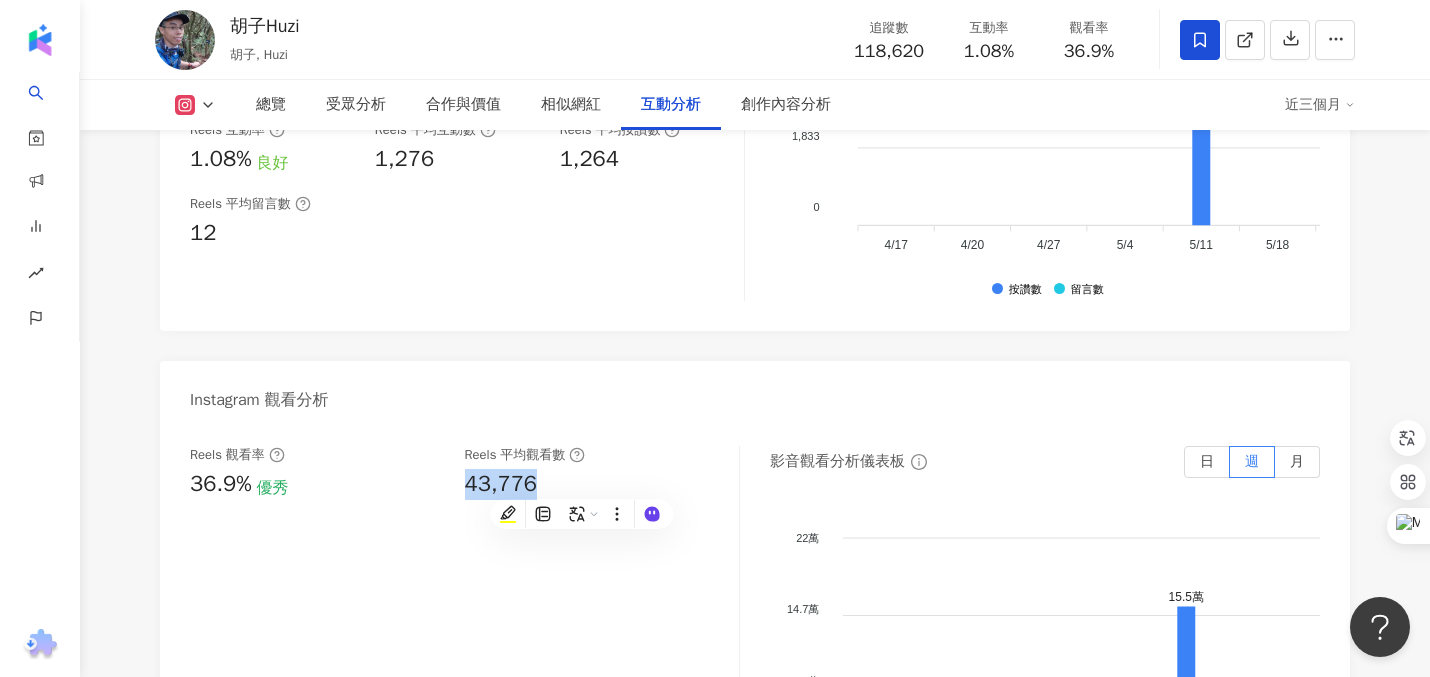 copy on "43,776" 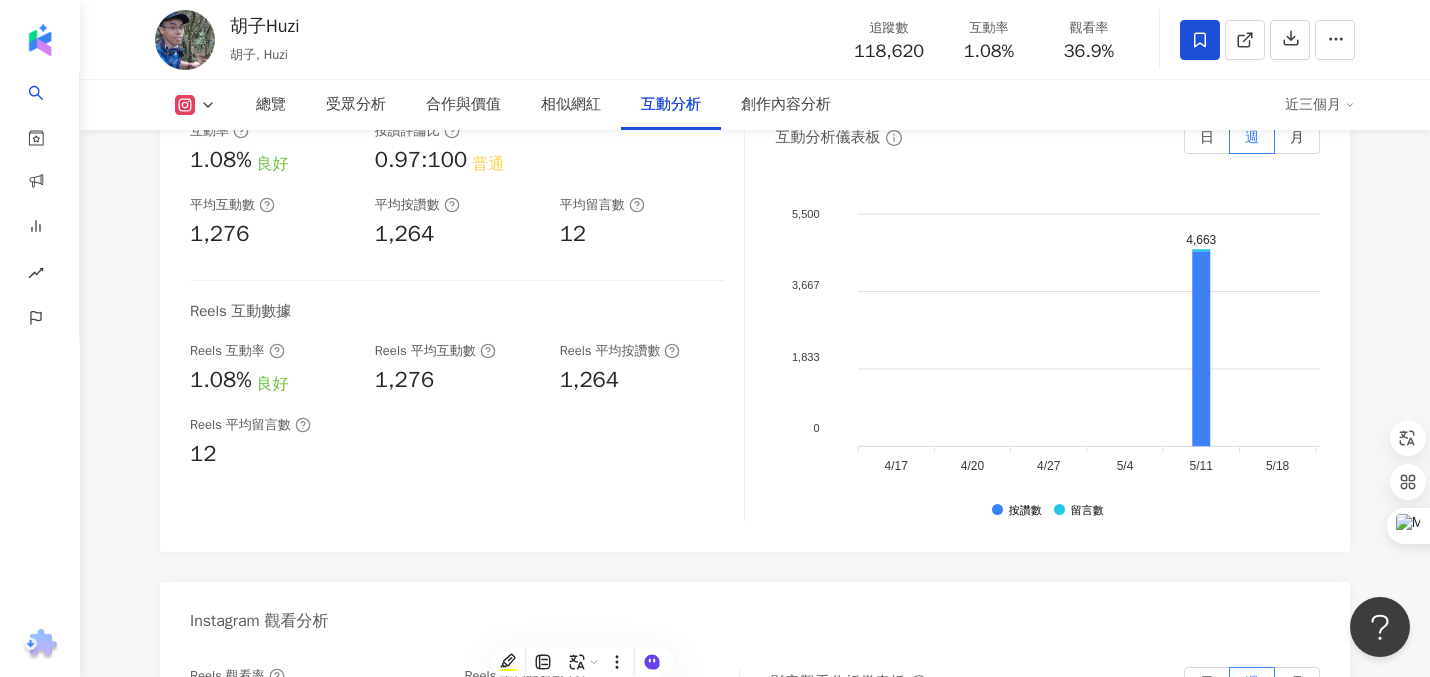 scroll, scrollTop: 4036, scrollLeft: 0, axis: vertical 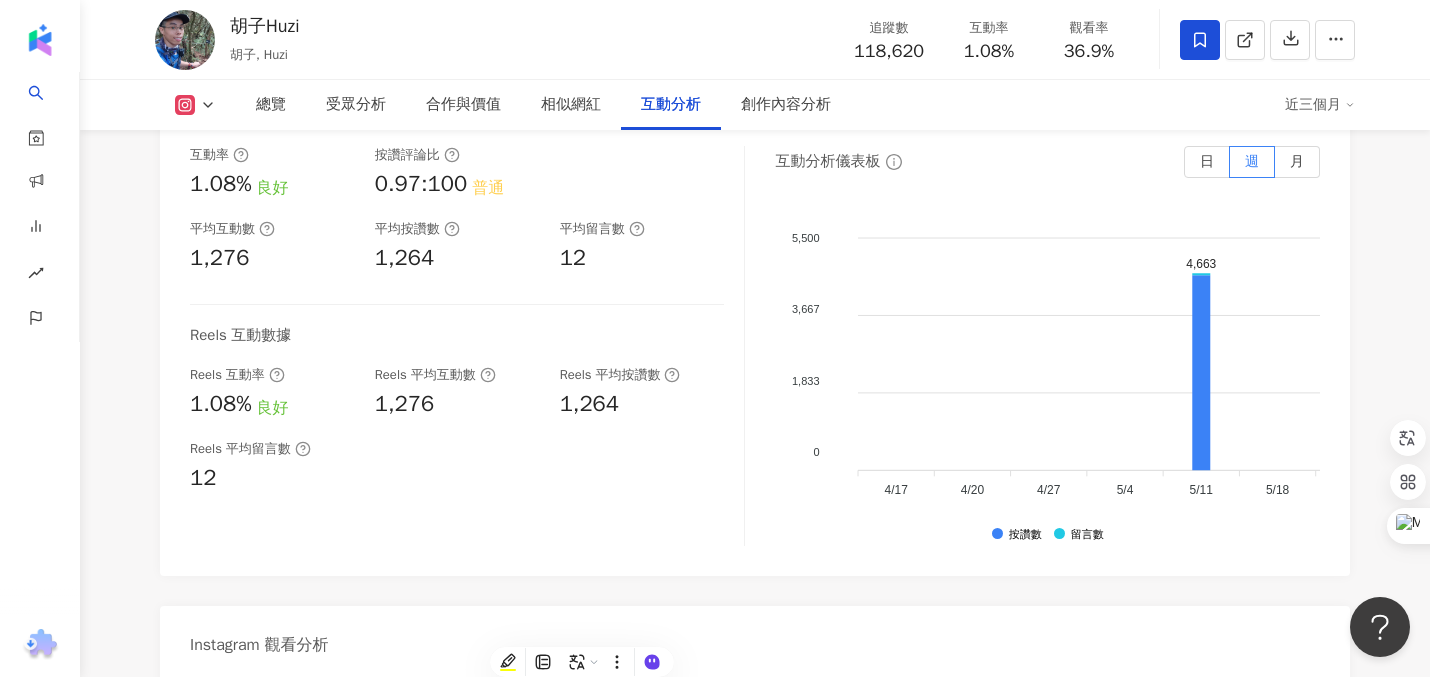 click on "1,276" at bounding box center [404, 404] 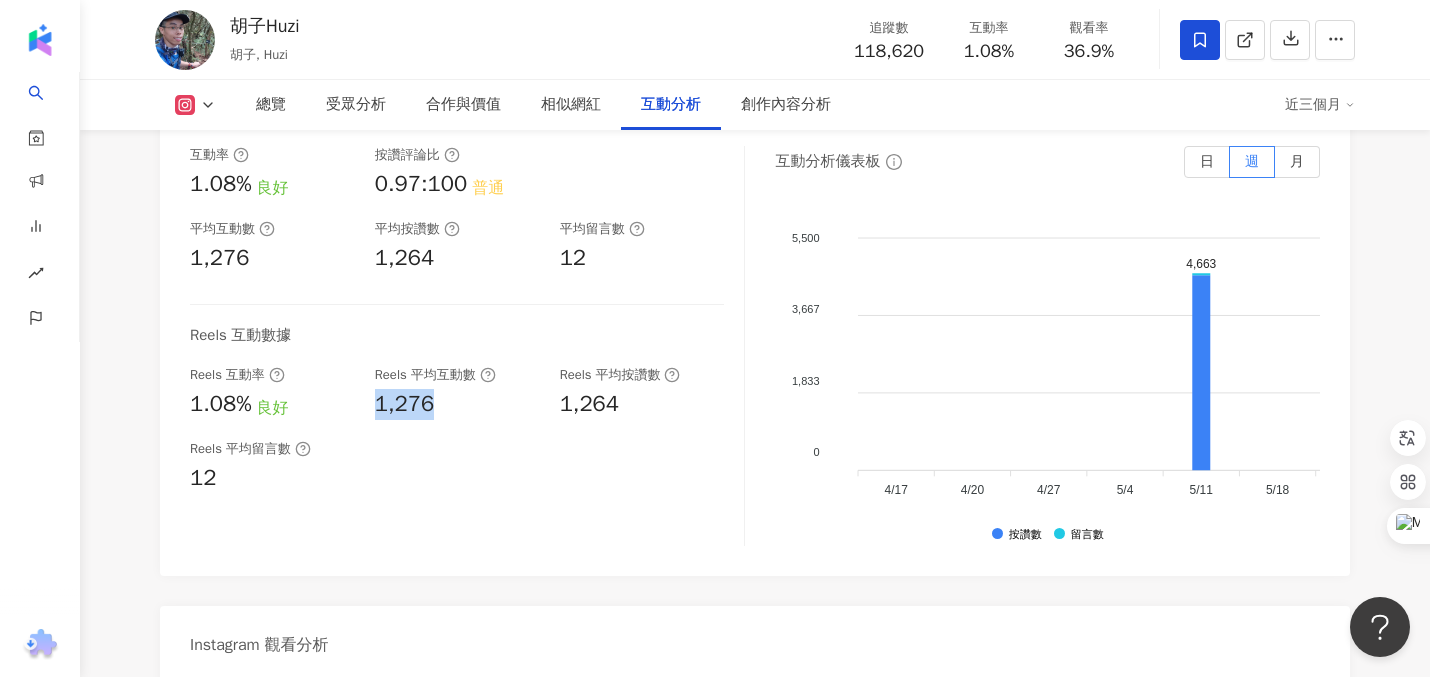 drag, startPoint x: 376, startPoint y: 397, endPoint x: 471, endPoint y: 397, distance: 95 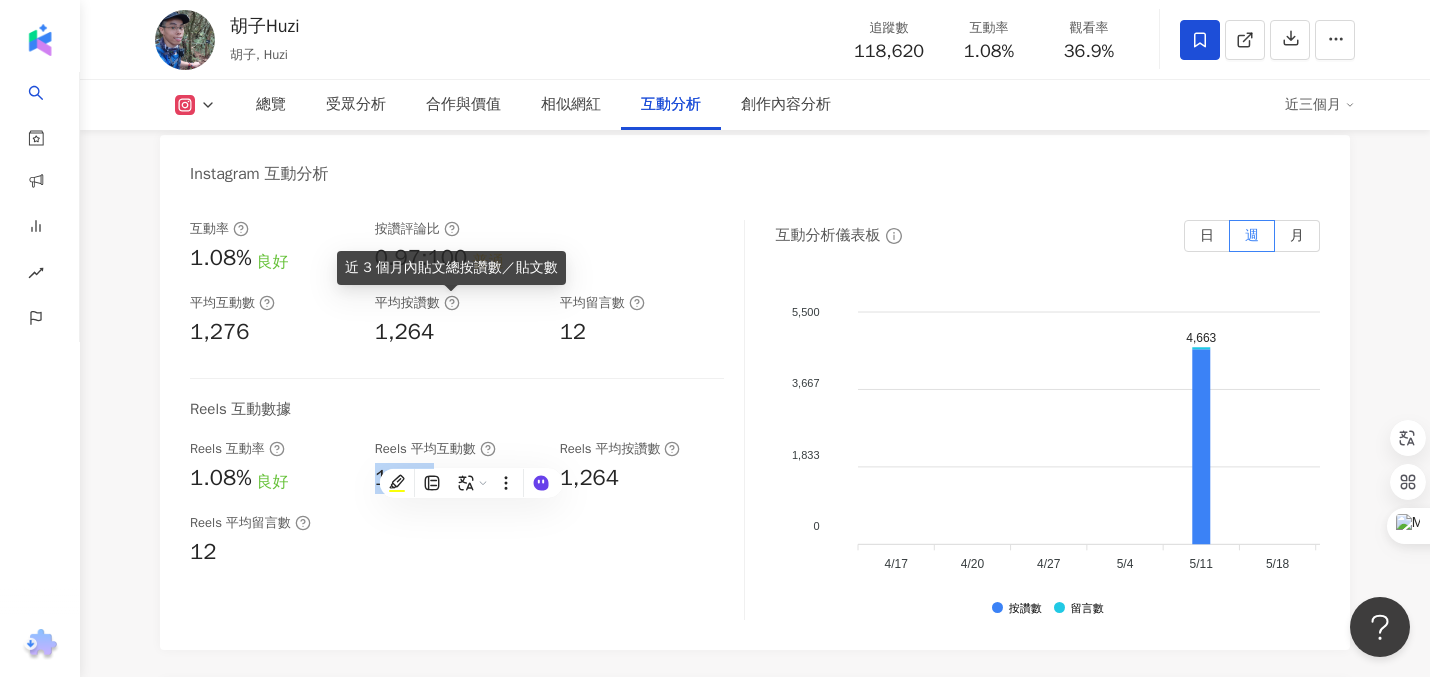 scroll, scrollTop: 3934, scrollLeft: 0, axis: vertical 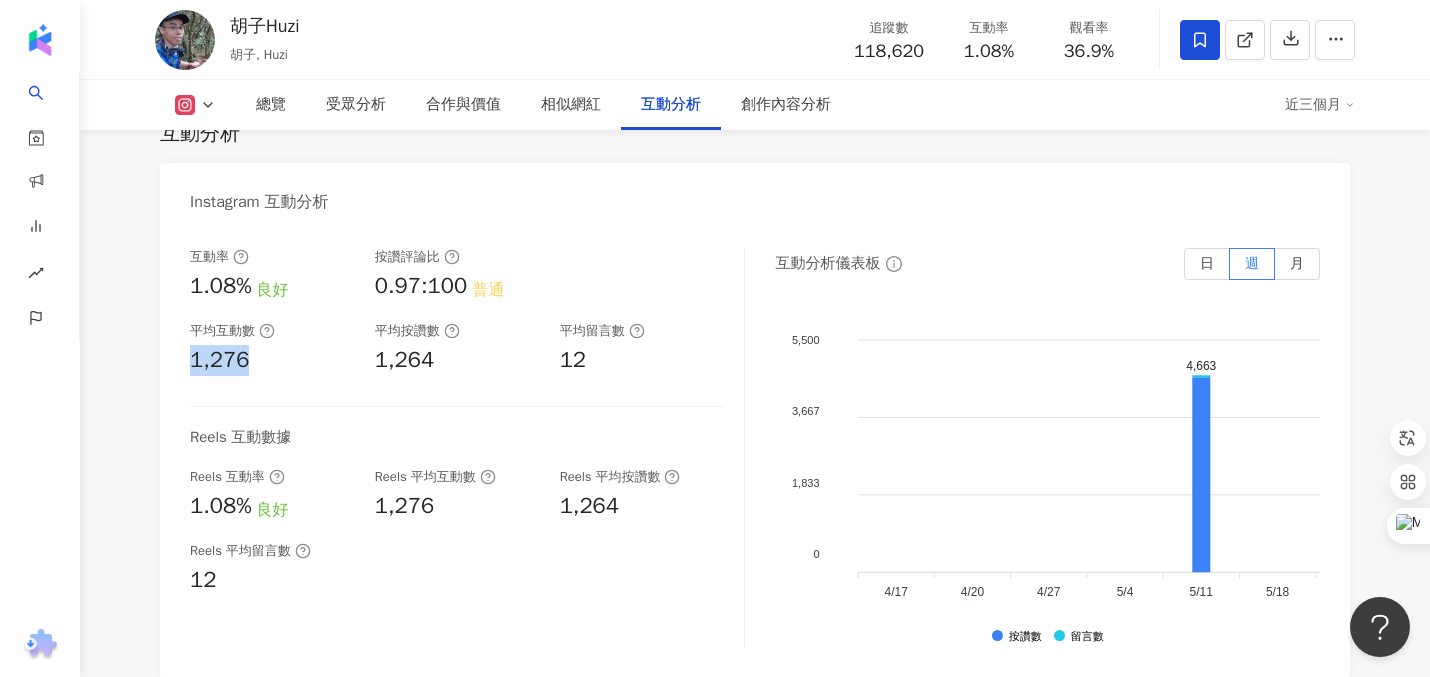 drag, startPoint x: 190, startPoint y: 356, endPoint x: 272, endPoint y: 356, distance: 82 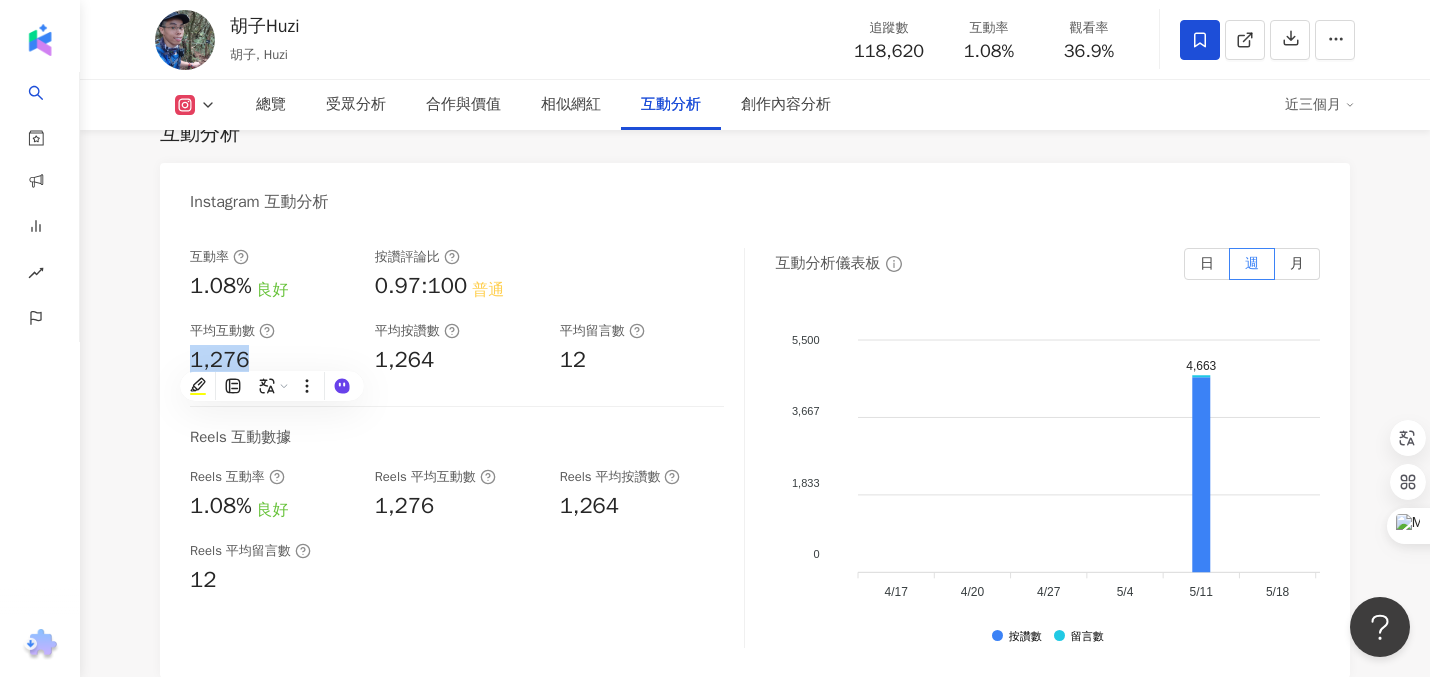 copy on "1,276" 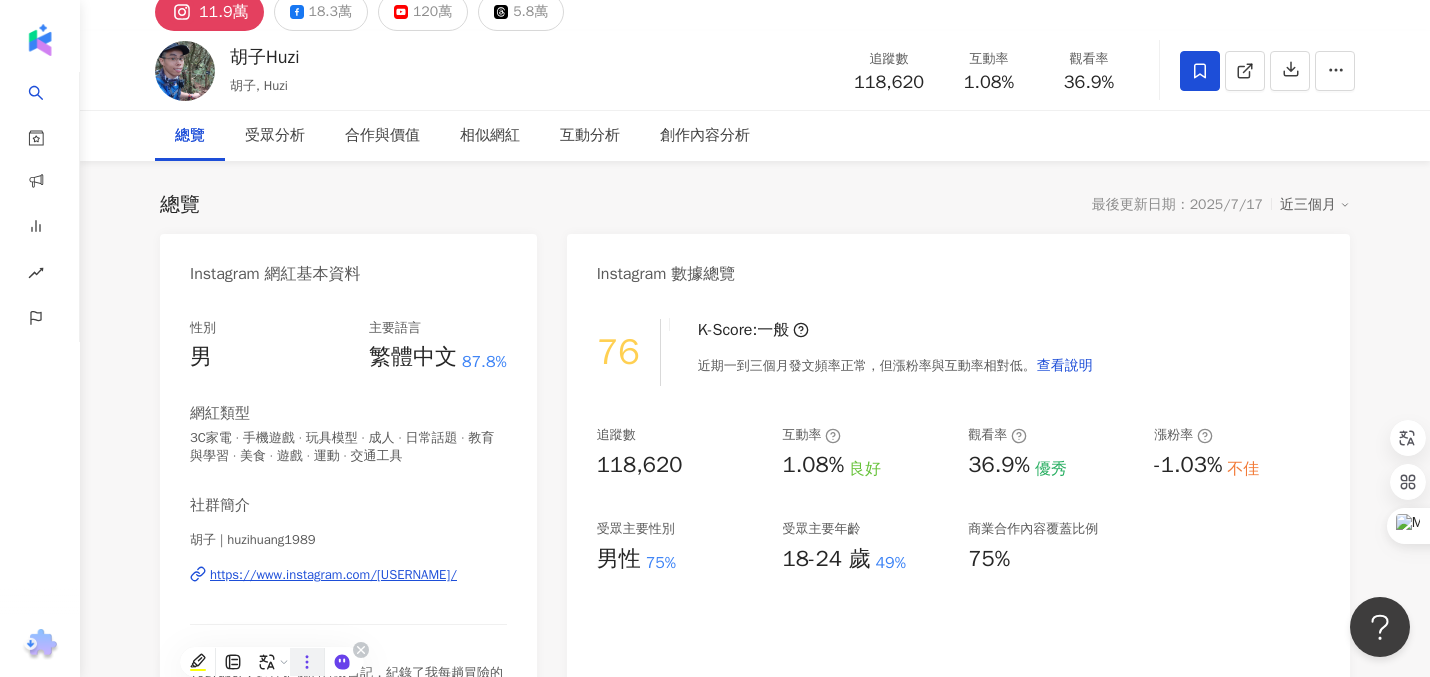 scroll, scrollTop: 262, scrollLeft: 0, axis: vertical 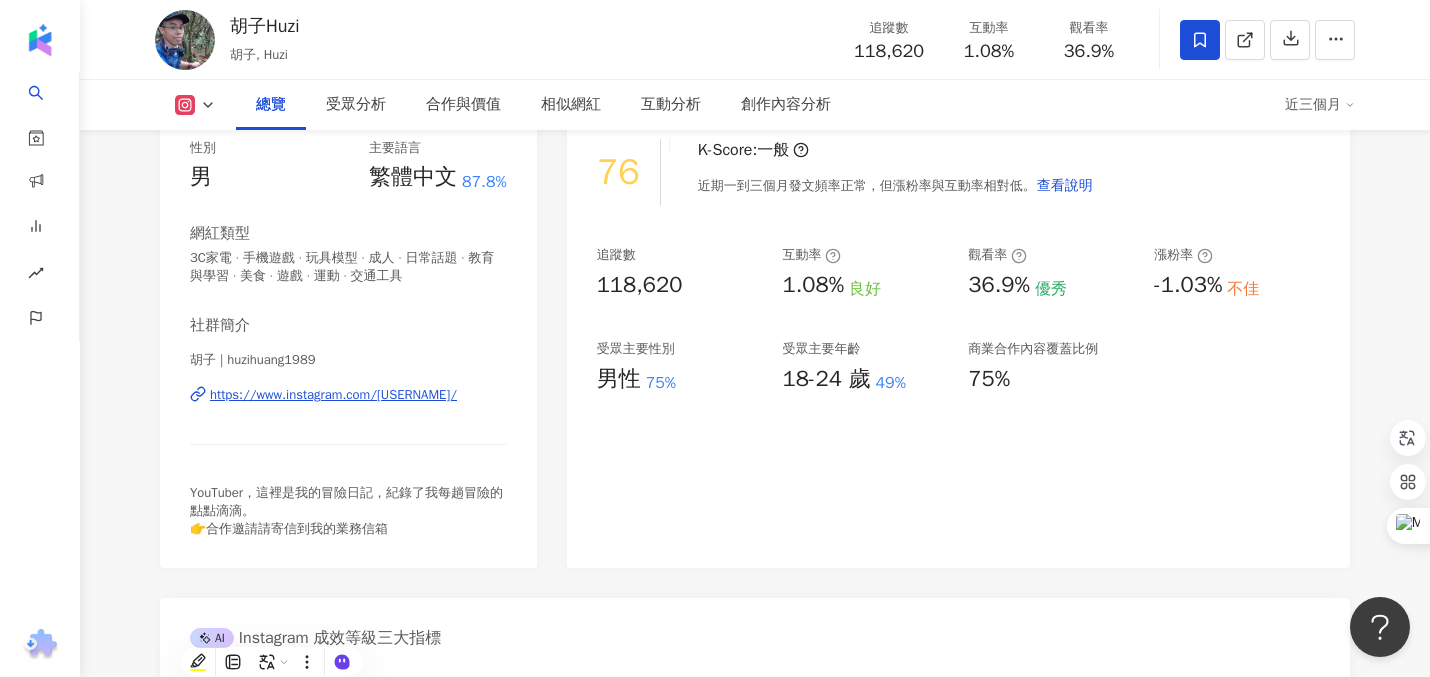 click on "https://www.instagram.com/[USERNAME]/" at bounding box center [333, 395] 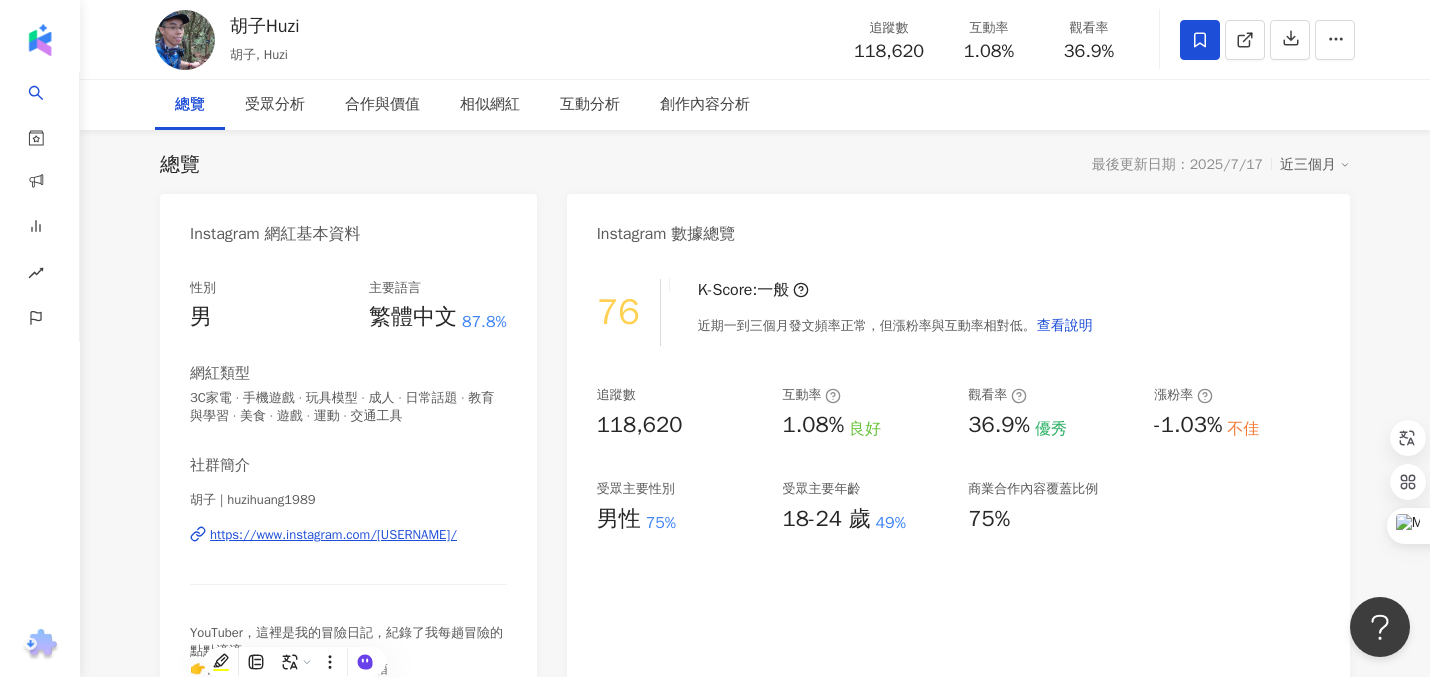 scroll, scrollTop: 0, scrollLeft: 0, axis: both 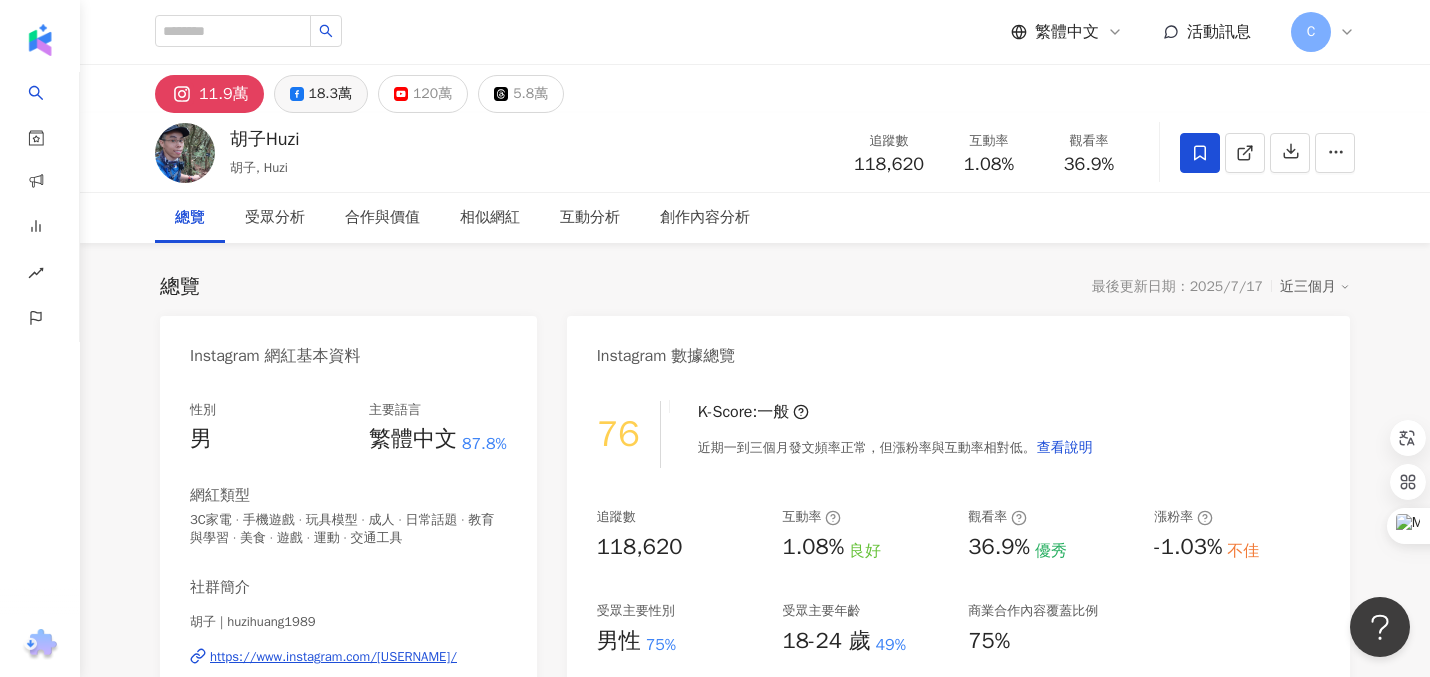 click on "18.3萬" at bounding box center (321, 94) 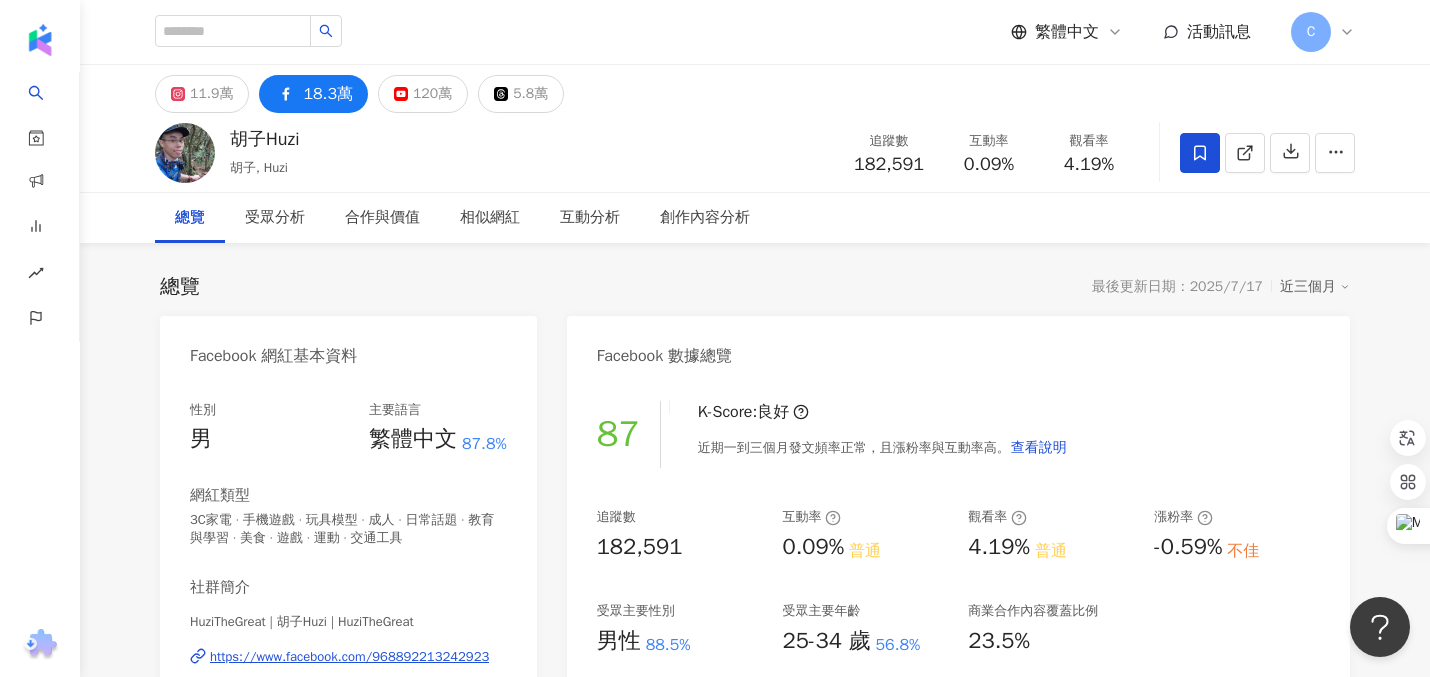 scroll, scrollTop: 222, scrollLeft: 0, axis: vertical 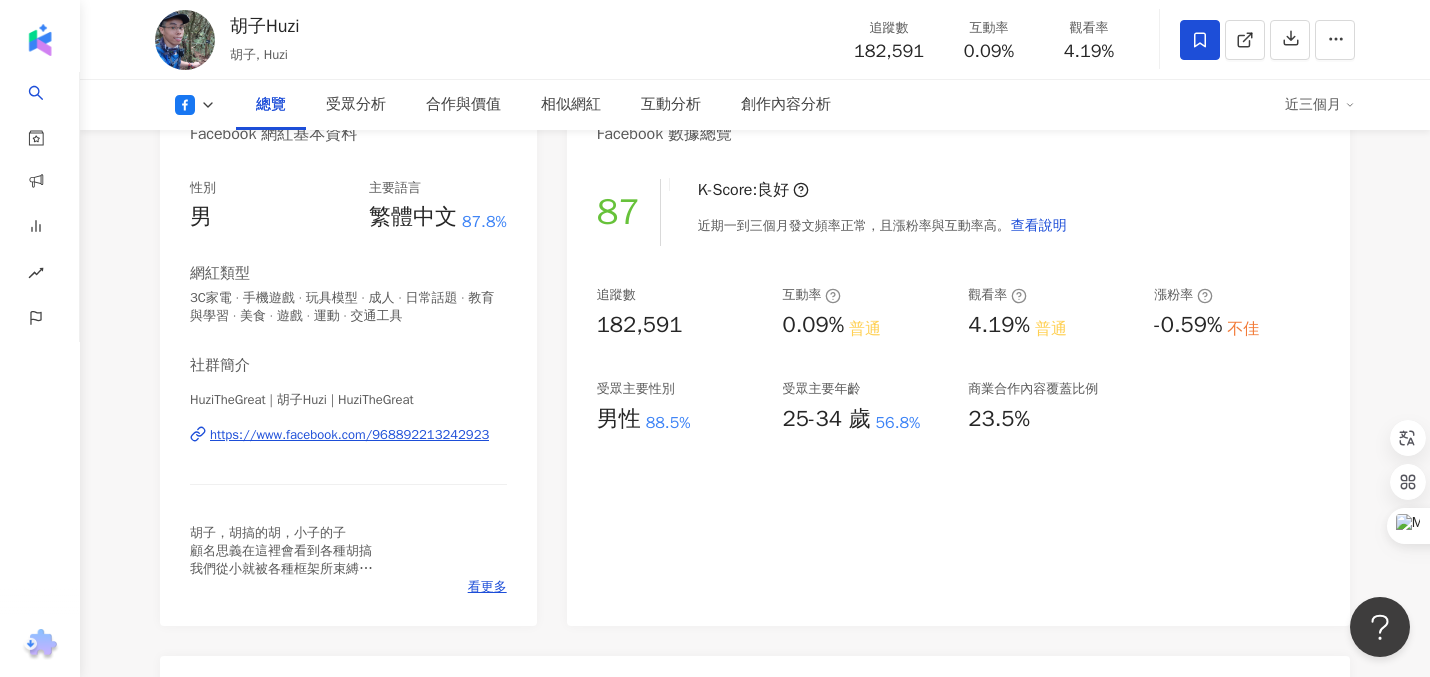 click on "https://www.facebook.com/968892213242923" at bounding box center (349, 435) 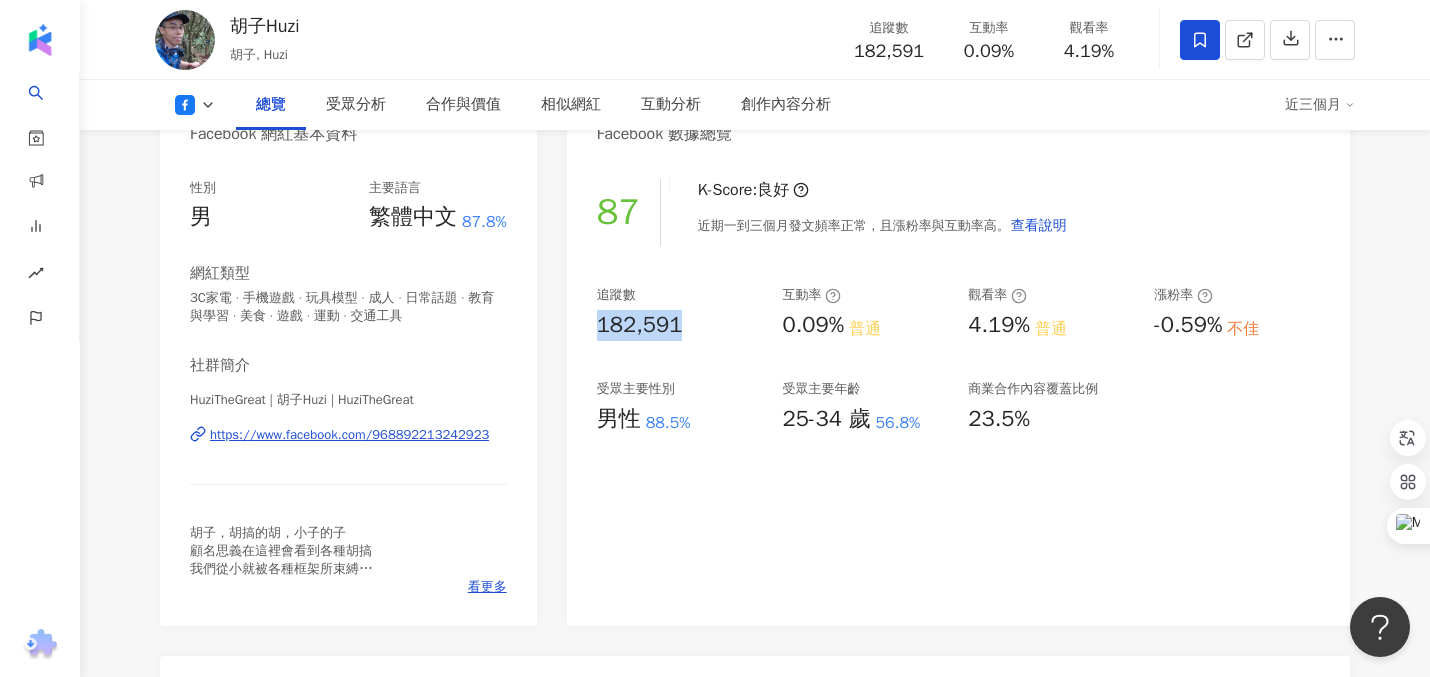 drag, startPoint x: 600, startPoint y: 320, endPoint x: 696, endPoint y: 320, distance: 96 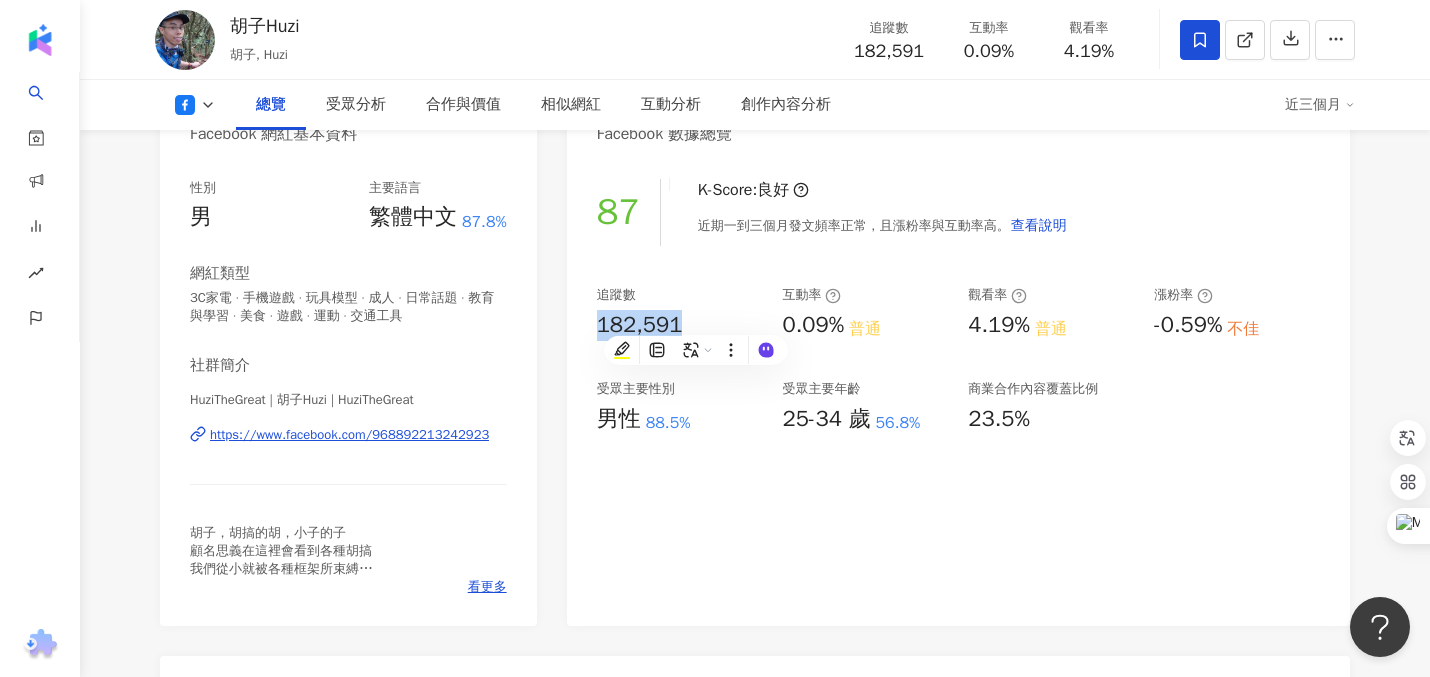copy on "182,591" 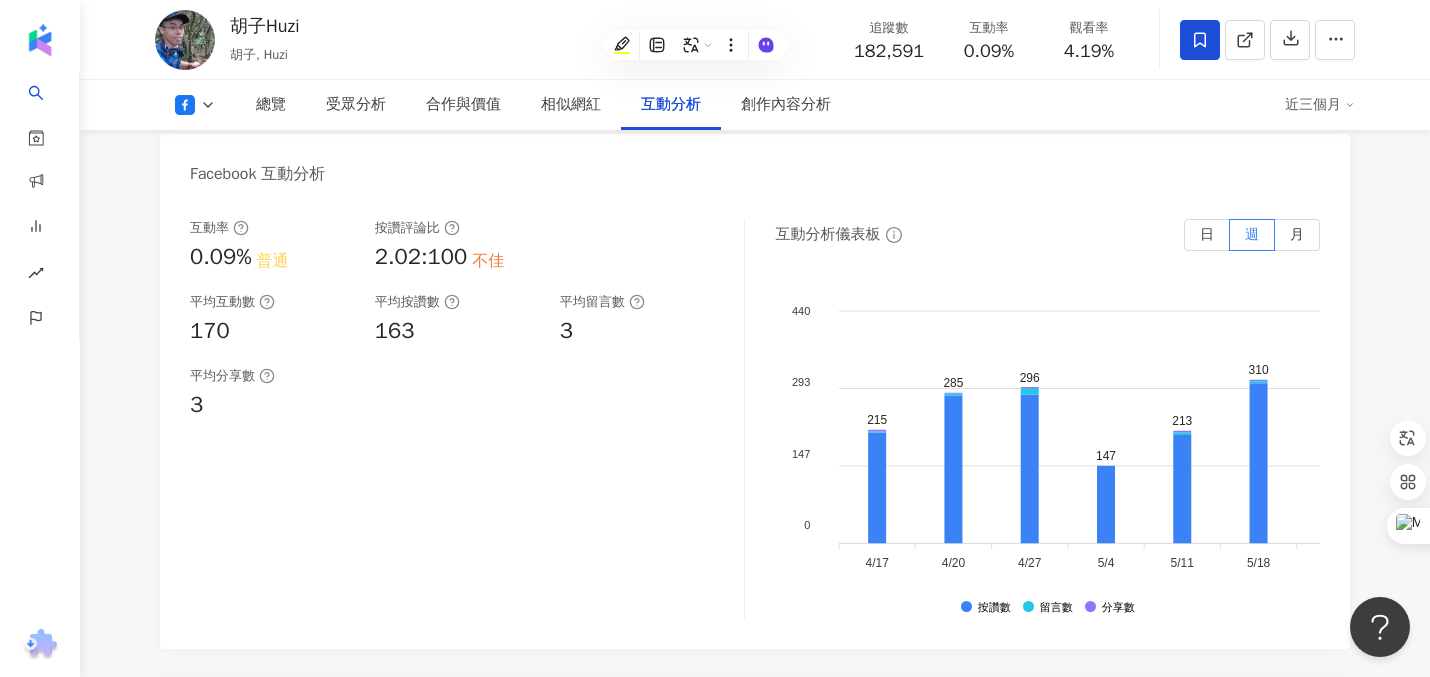 scroll, scrollTop: 3516, scrollLeft: 0, axis: vertical 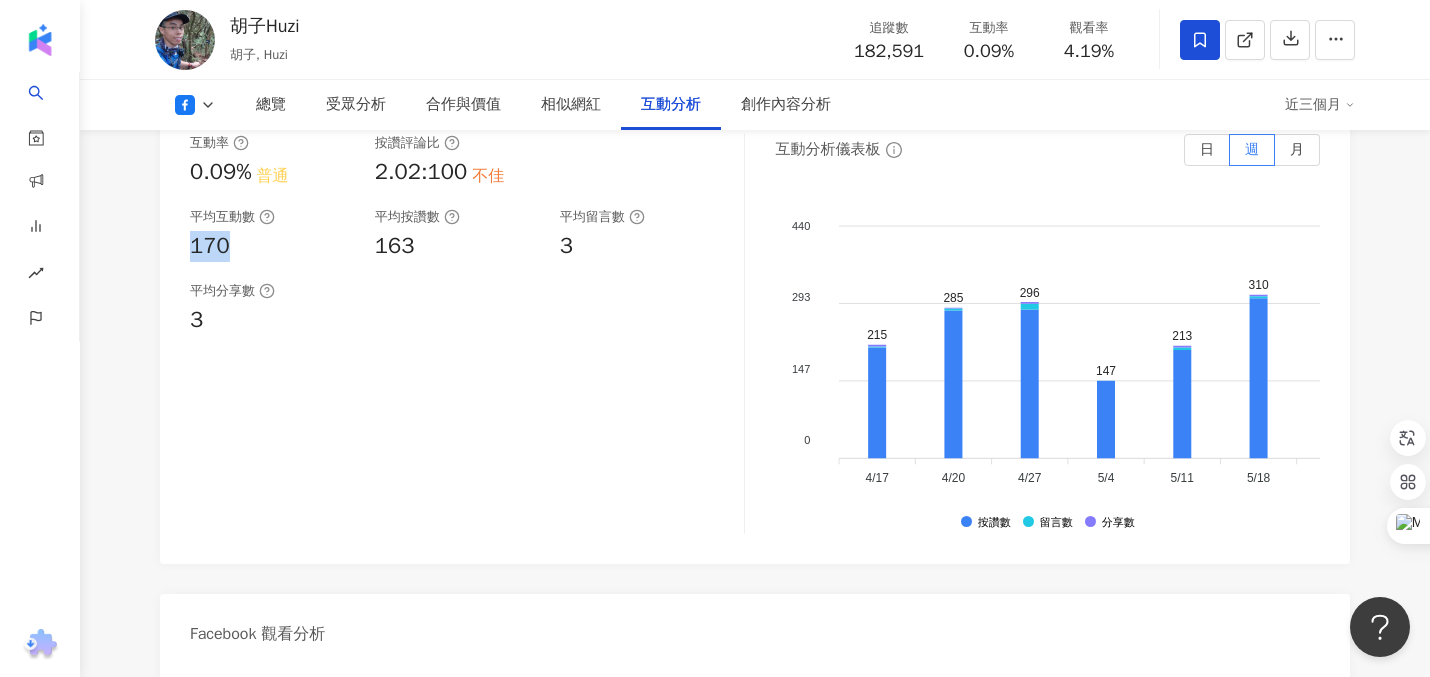 drag, startPoint x: 226, startPoint y: 246, endPoint x: 184, endPoint y: 246, distance: 42 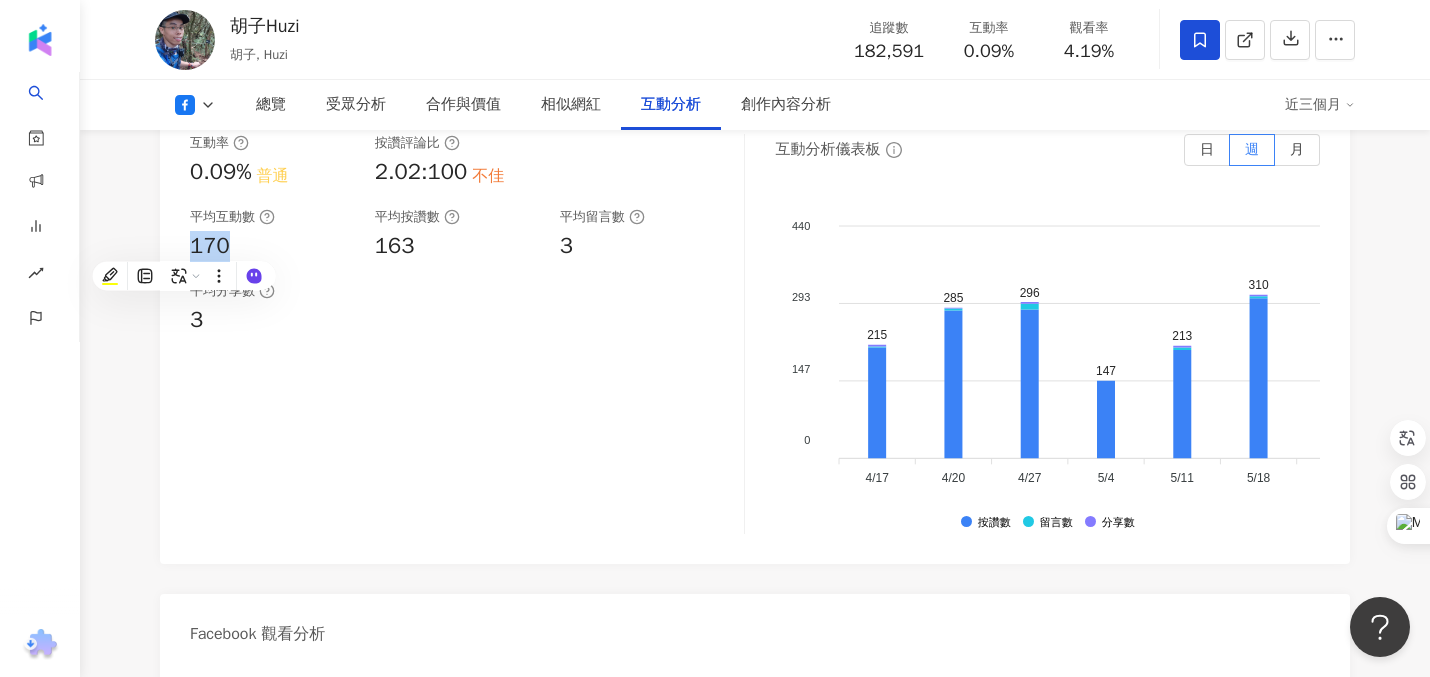 copy on "170" 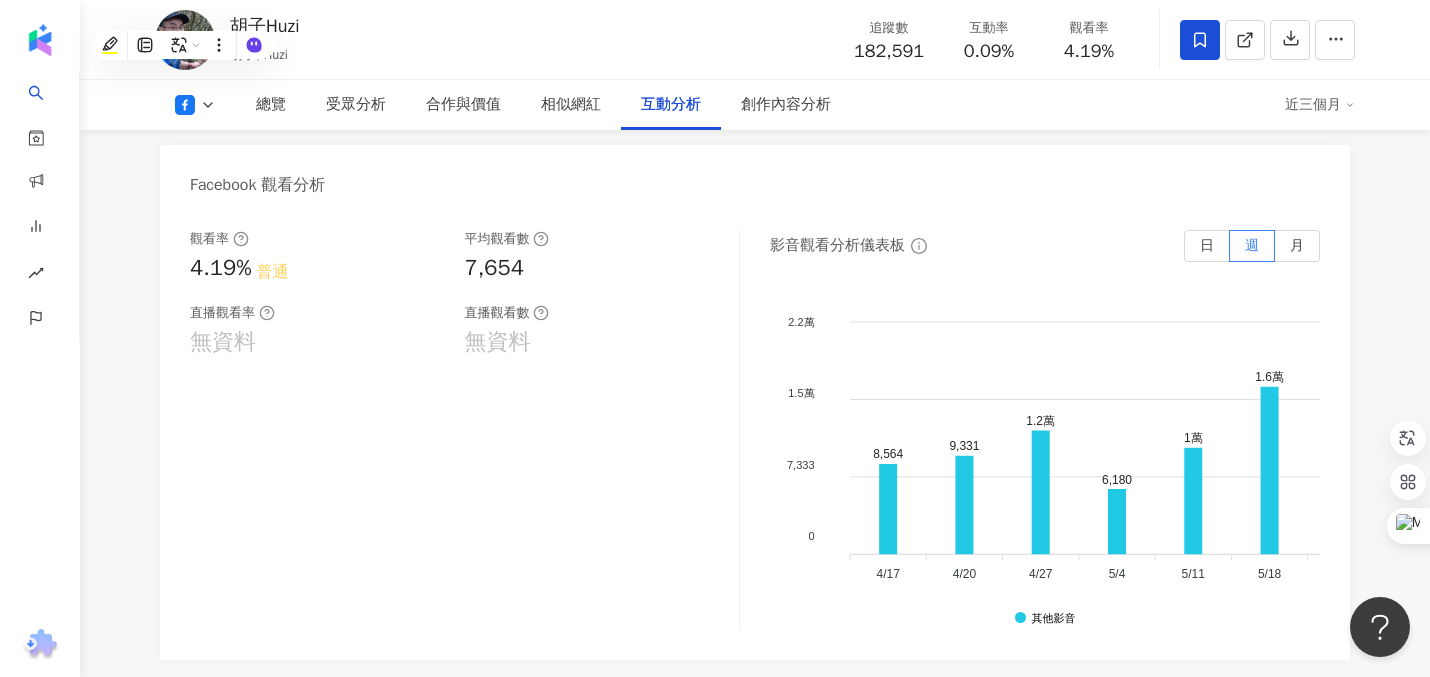 scroll, scrollTop: 3816, scrollLeft: 0, axis: vertical 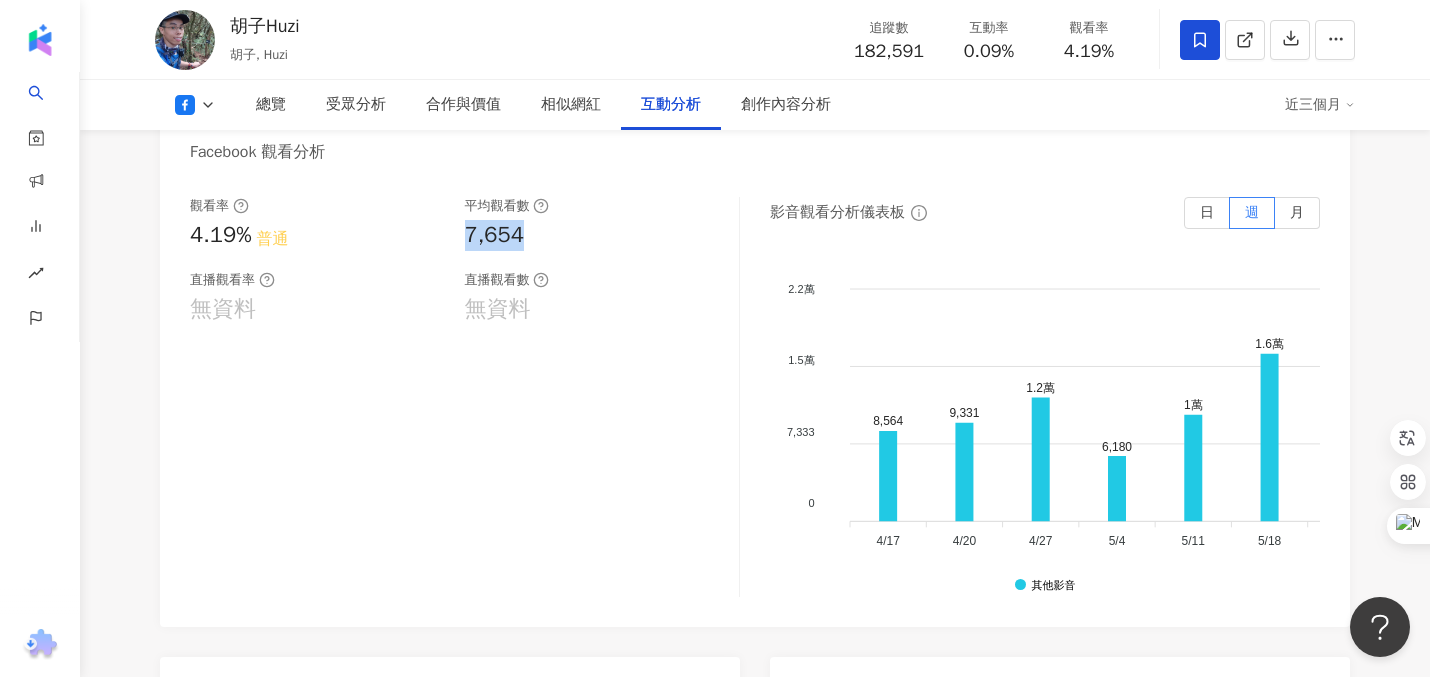 drag, startPoint x: 466, startPoint y: 239, endPoint x: 540, endPoint y: 239, distance: 74 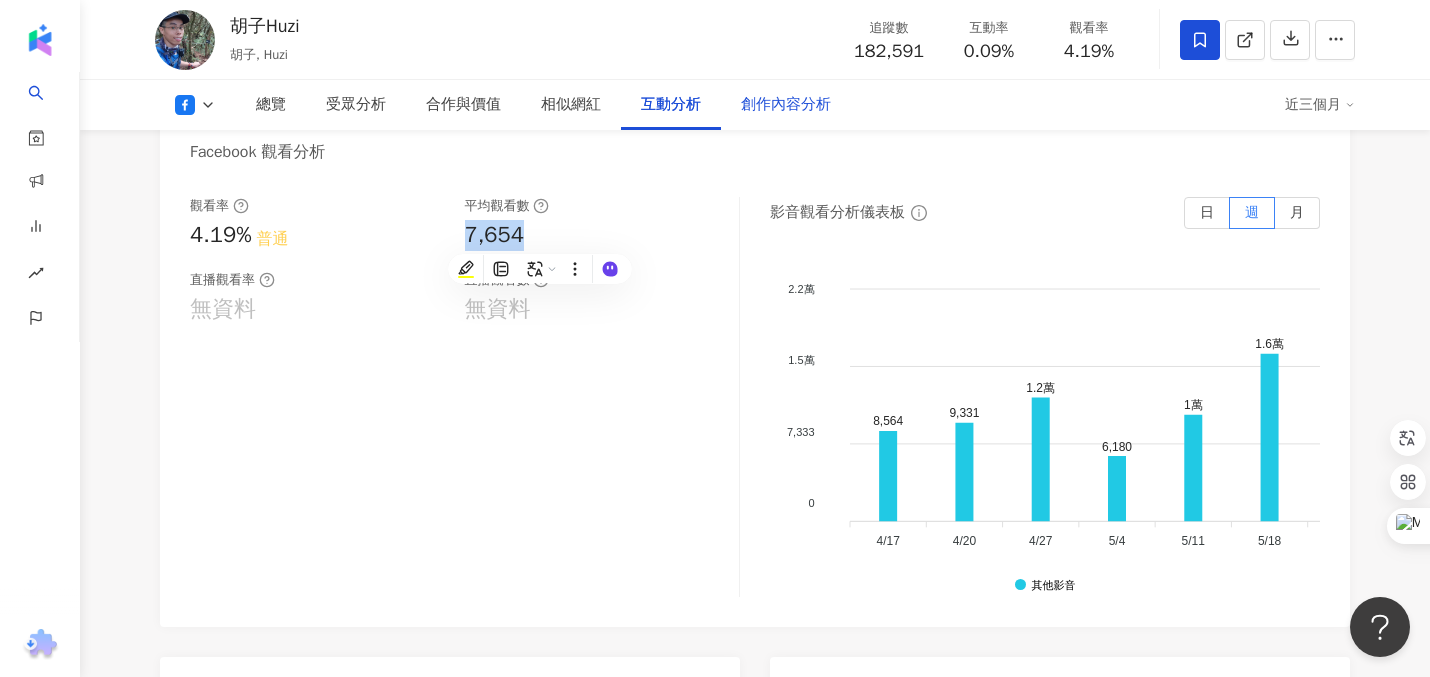 copy on "7,654" 